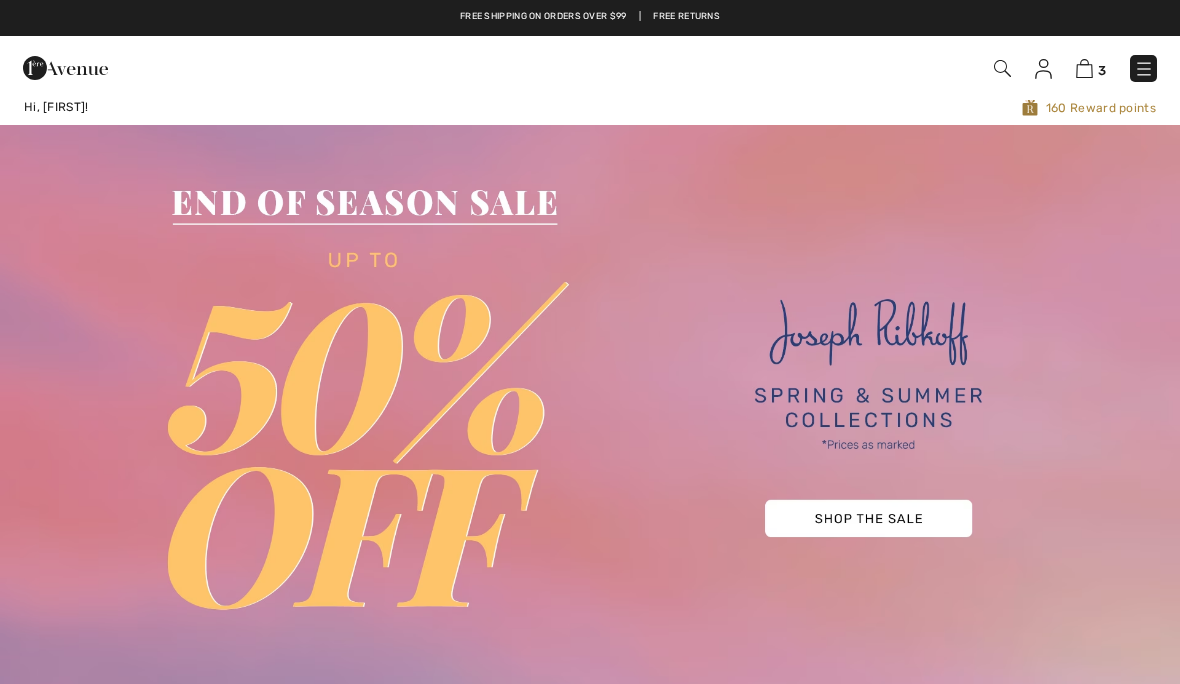scroll, scrollTop: 0, scrollLeft: 0, axis: both 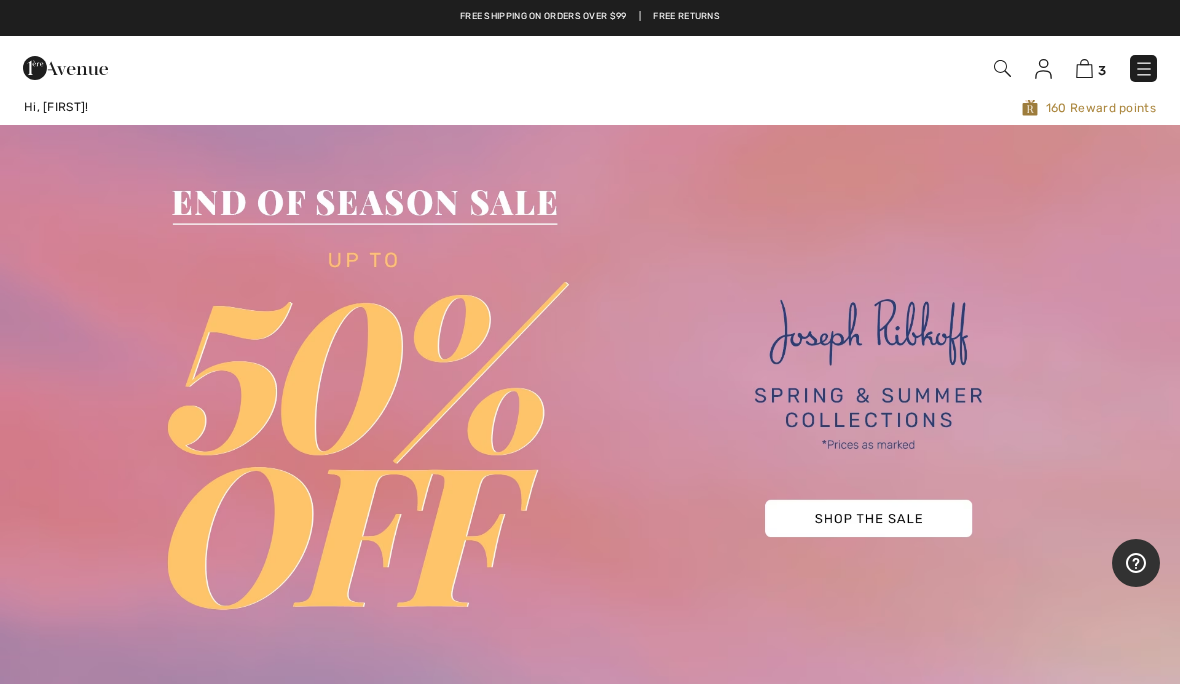 click at bounding box center [1084, 68] 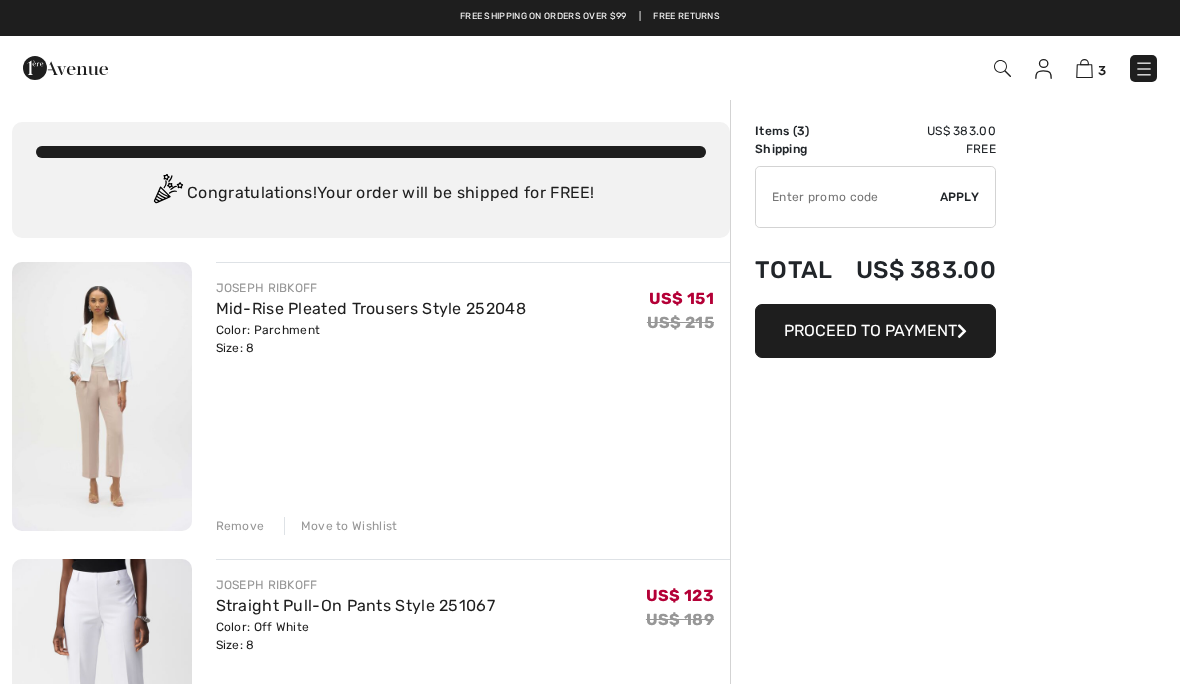 scroll, scrollTop: 0, scrollLeft: 0, axis: both 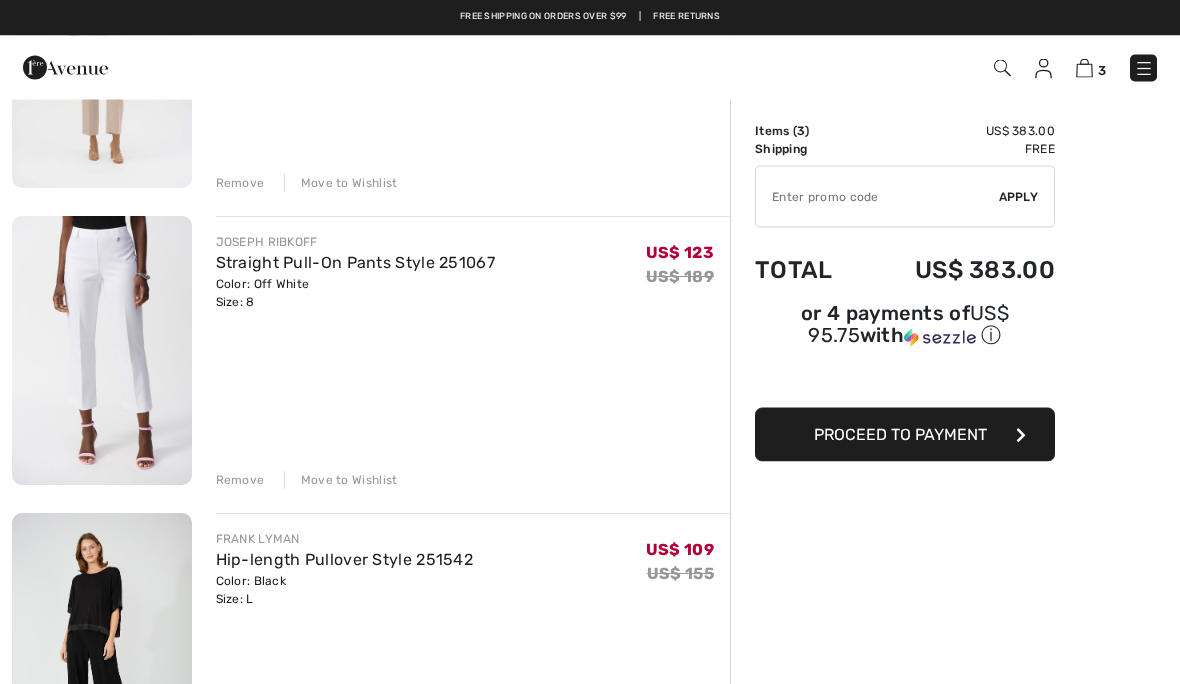 click on "Color: Off White
Size: 8" at bounding box center (356, 294) 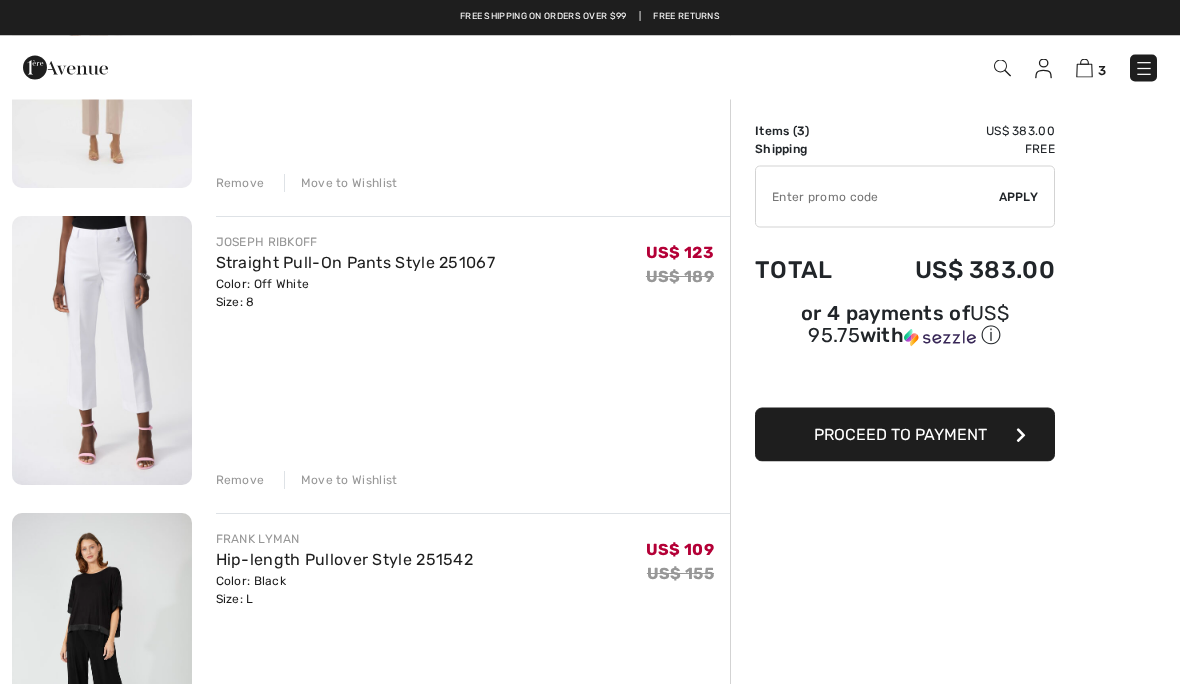 click on "Color: Off White
Size: 8" at bounding box center (356, 294) 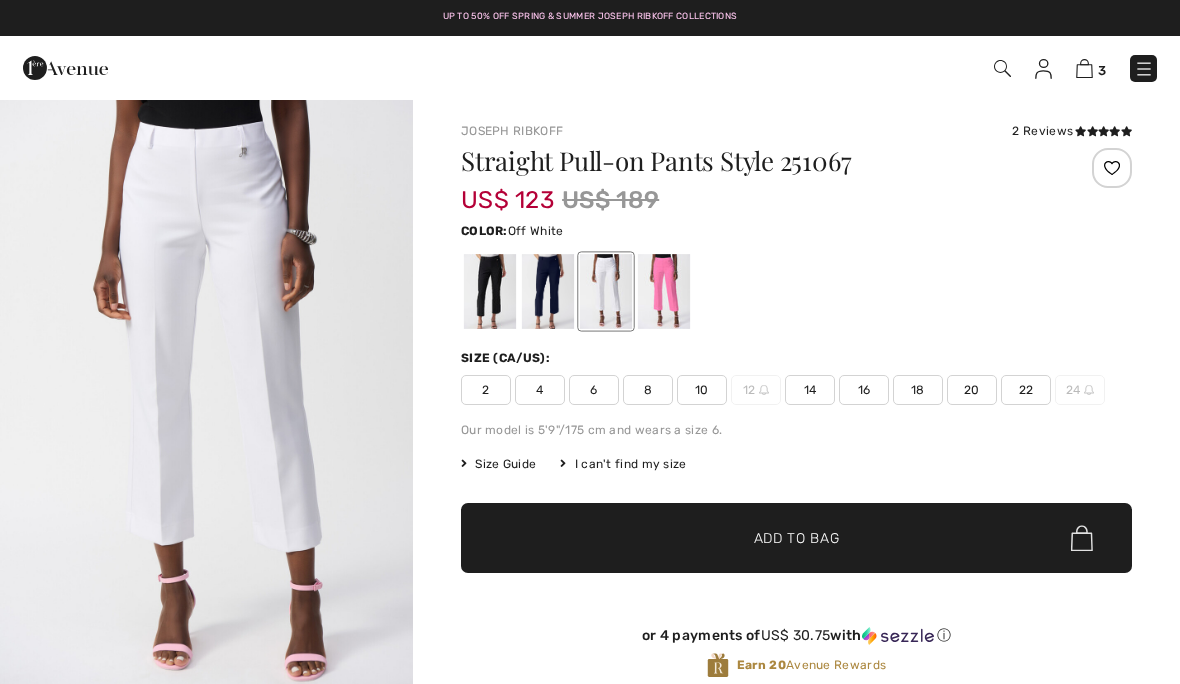 scroll, scrollTop: 0, scrollLeft: 0, axis: both 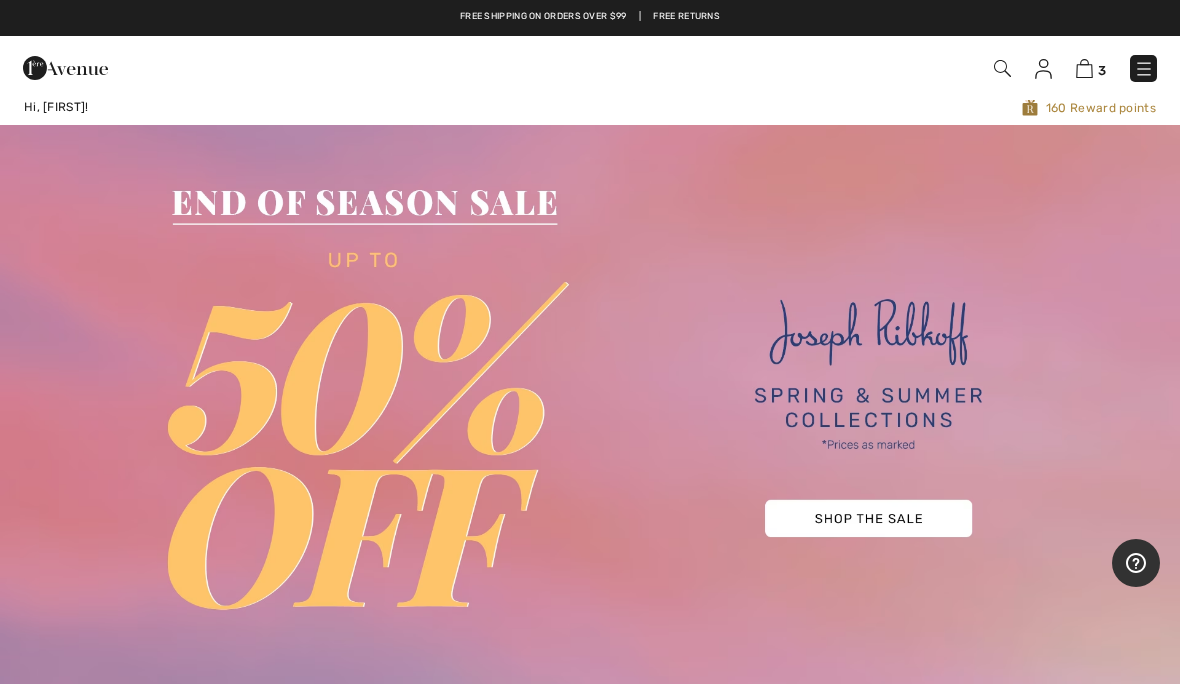 click on "3" at bounding box center [1091, 68] 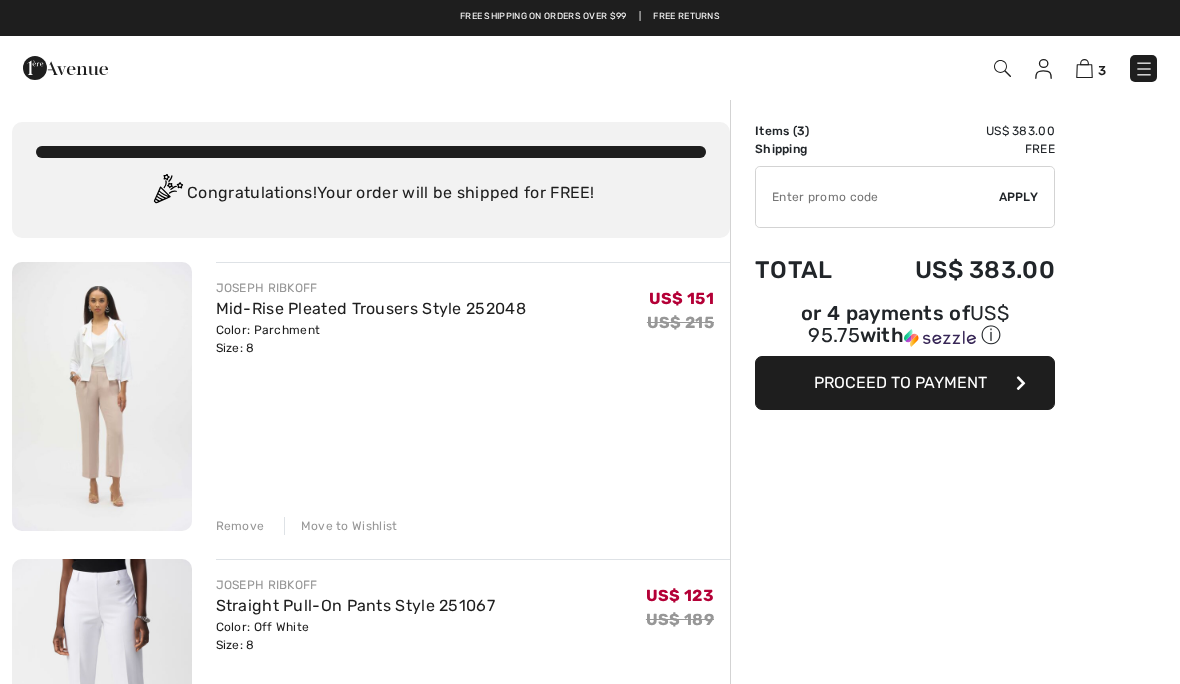 scroll, scrollTop: 0, scrollLeft: 0, axis: both 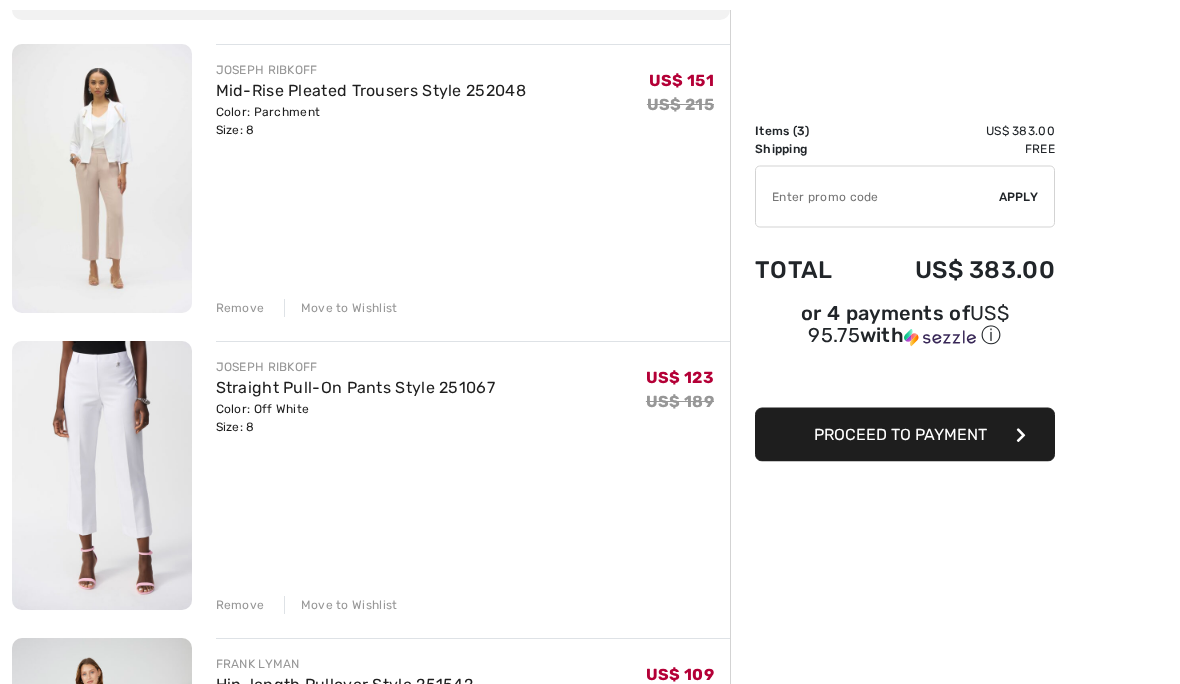 click on "Remove" at bounding box center [240, 606] 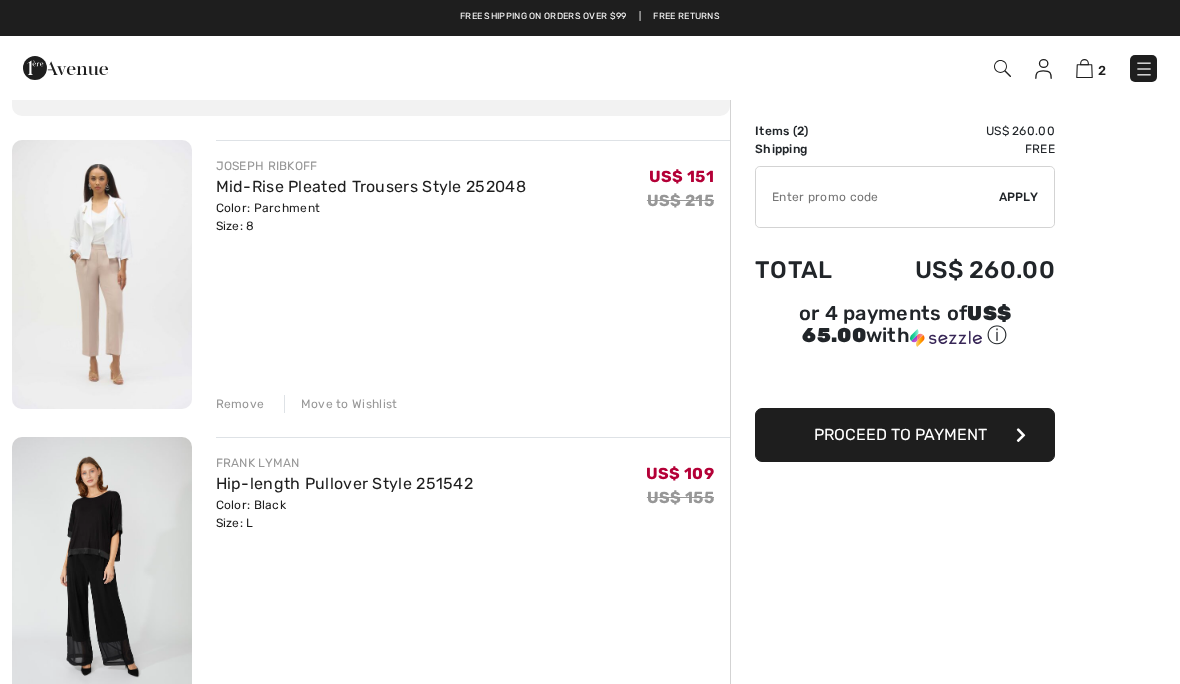 scroll, scrollTop: 120, scrollLeft: 0, axis: vertical 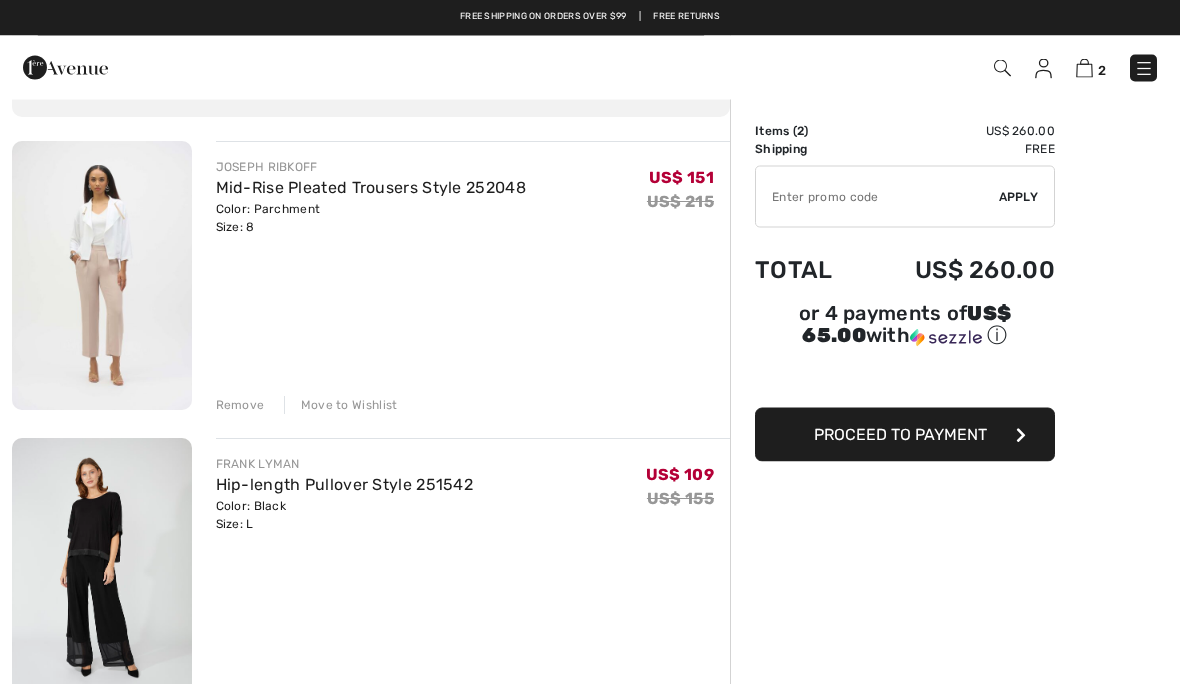 click at bounding box center [102, 276] 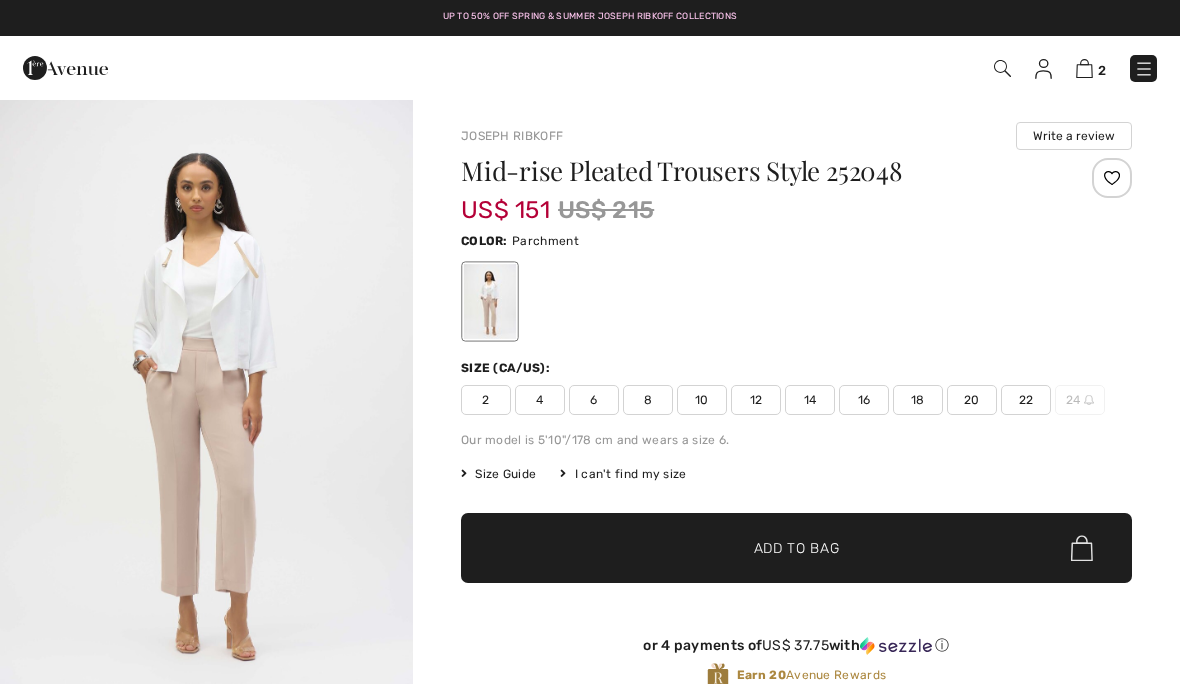 scroll, scrollTop: 0, scrollLeft: 0, axis: both 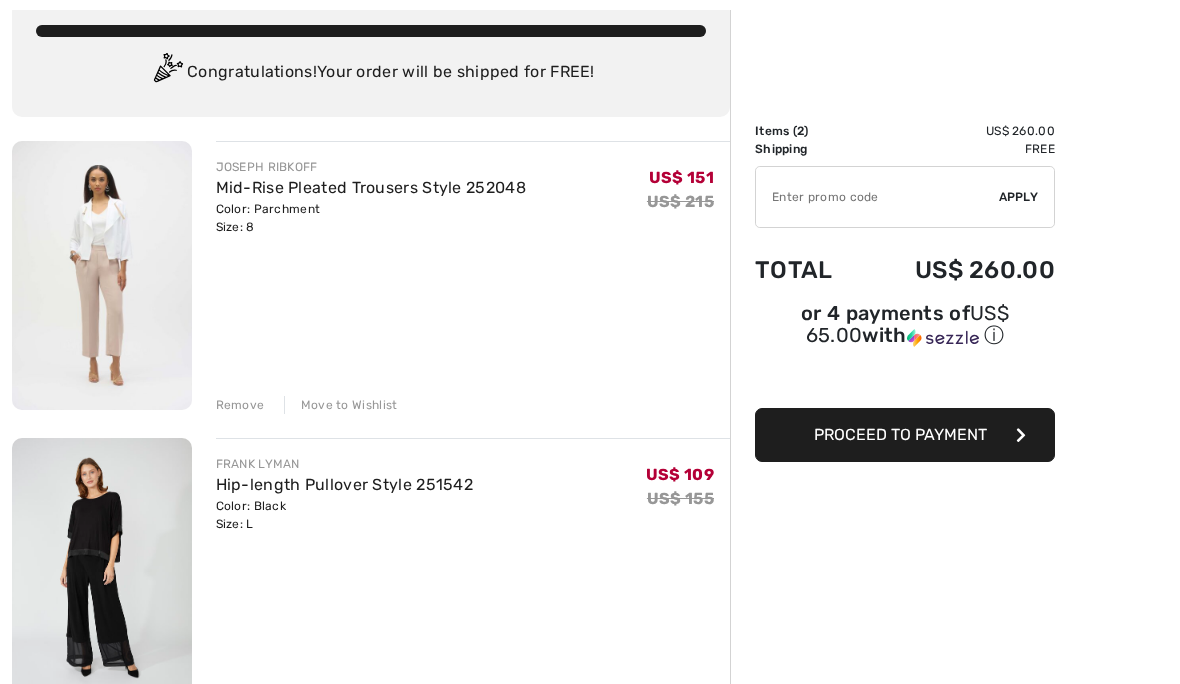 click on "Remove" at bounding box center (240, 405) 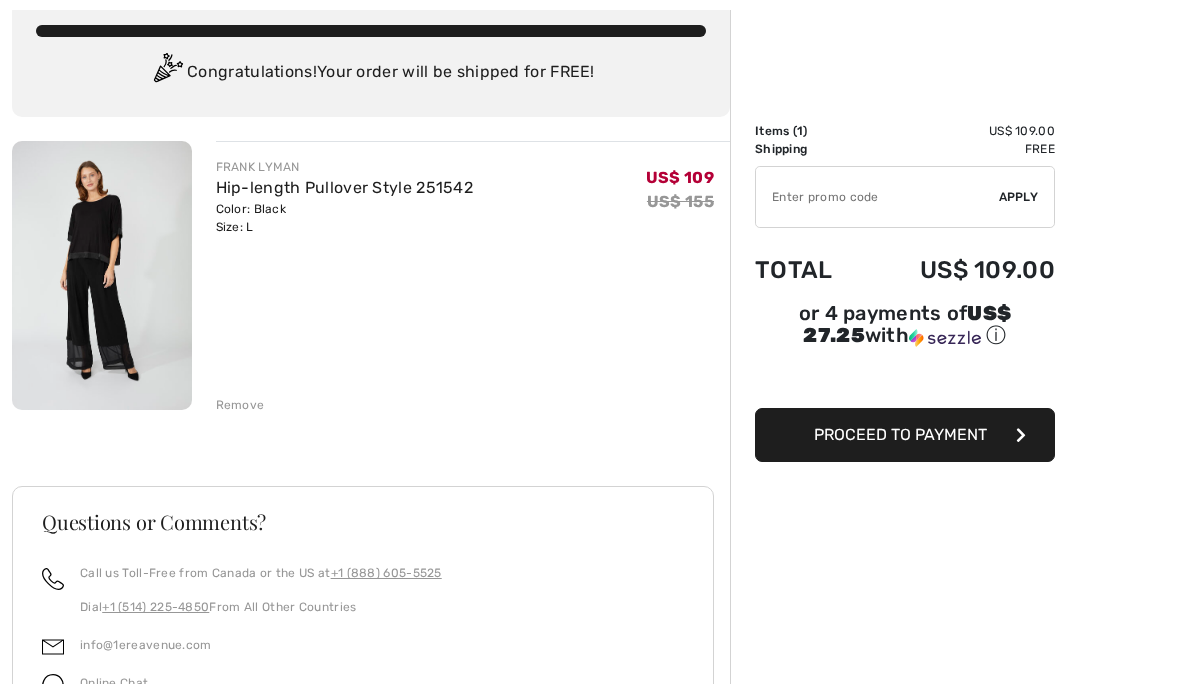click on "Proceed to Payment" at bounding box center [905, 435] 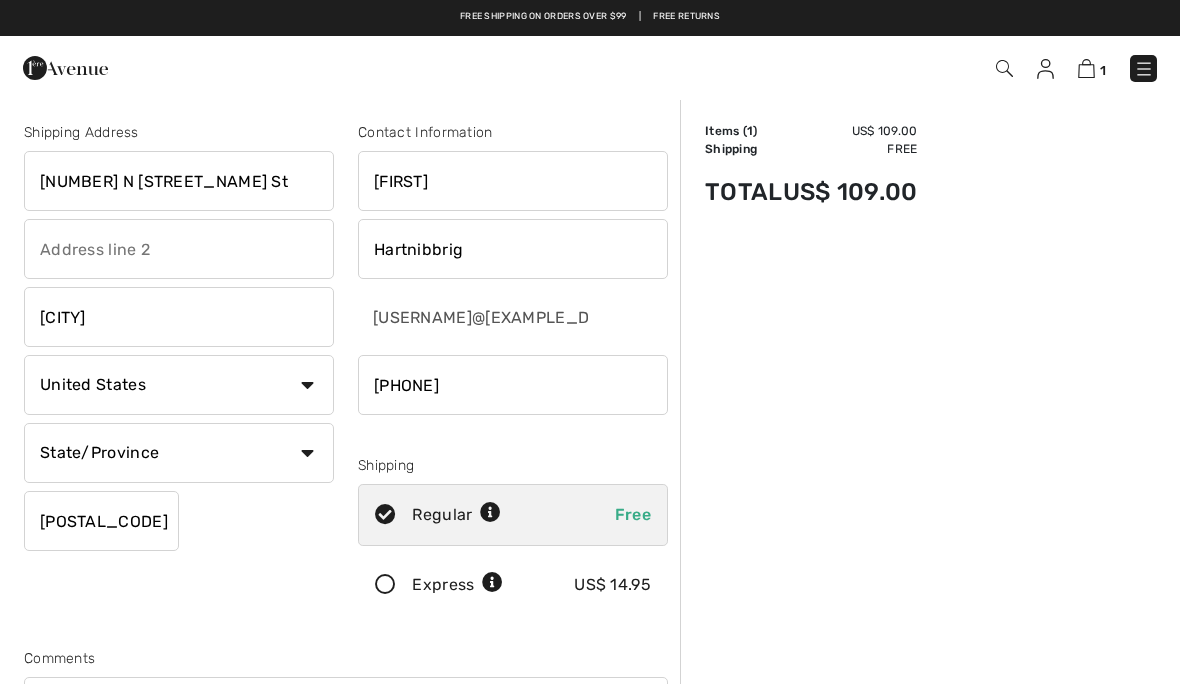 scroll, scrollTop: 0, scrollLeft: 0, axis: both 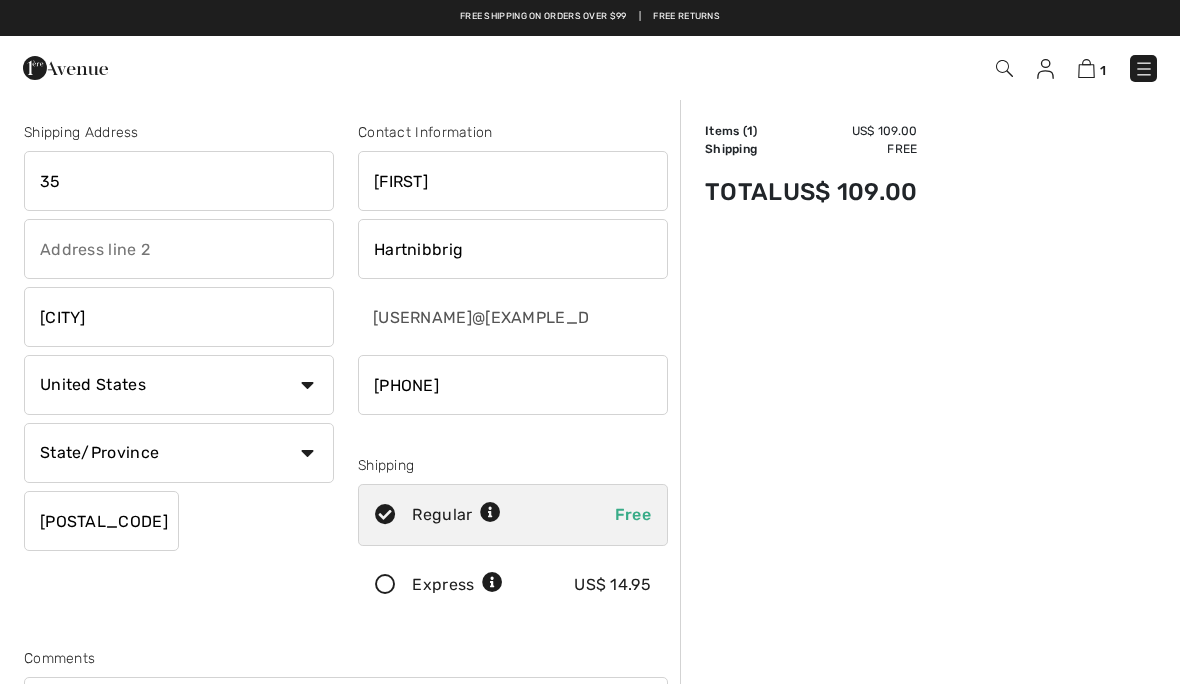 type on "3" 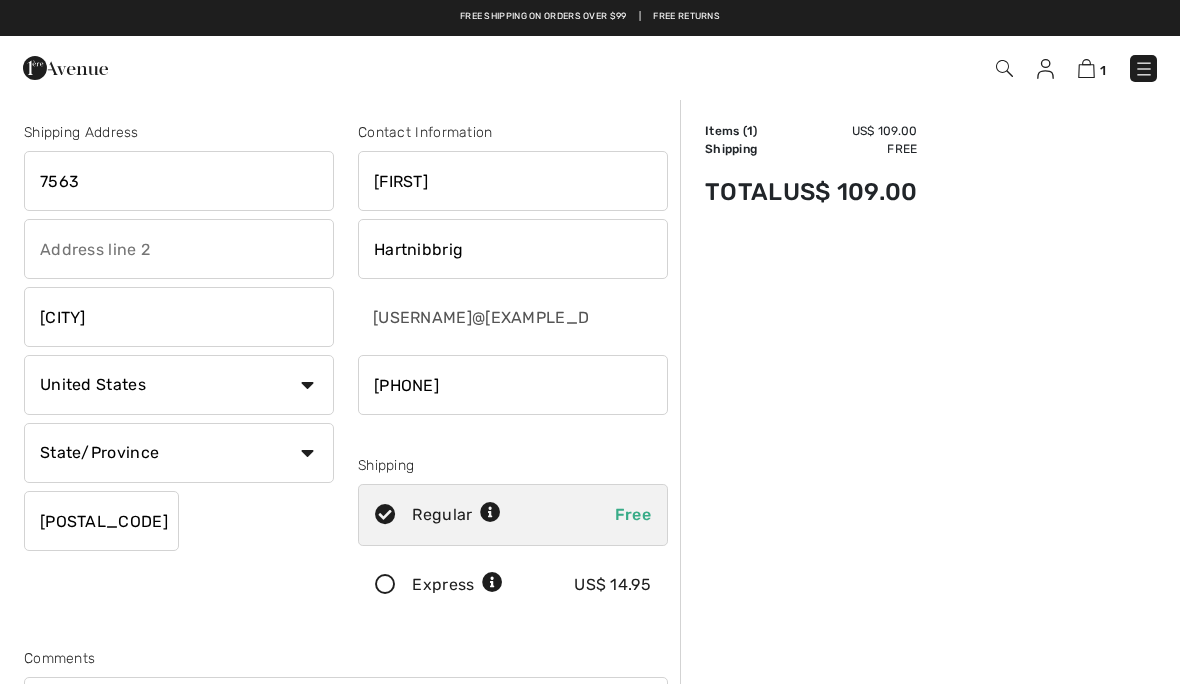 click at bounding box center (179, 249) 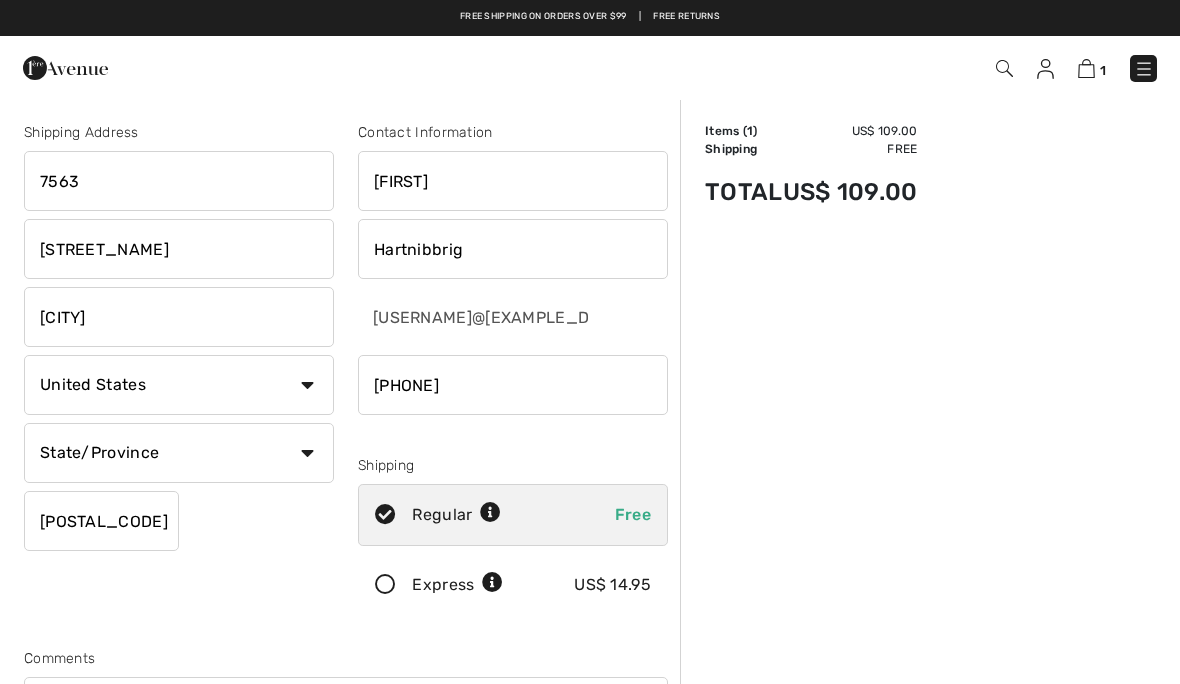 type on "[STREET]" 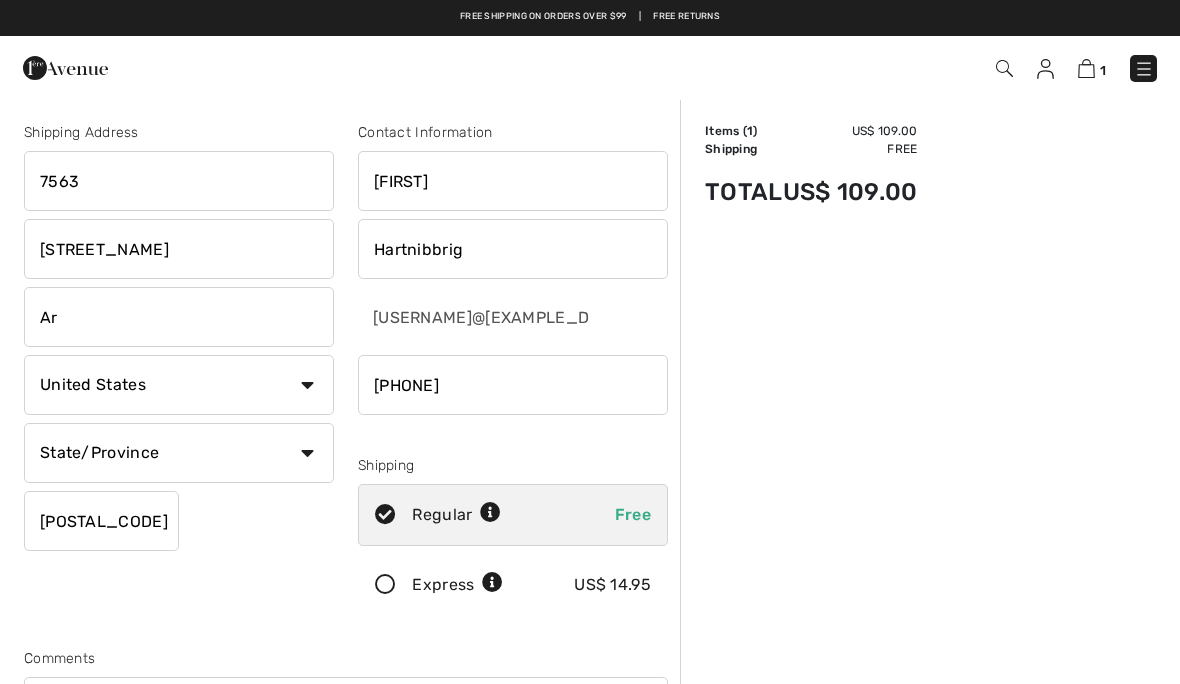 type on "A" 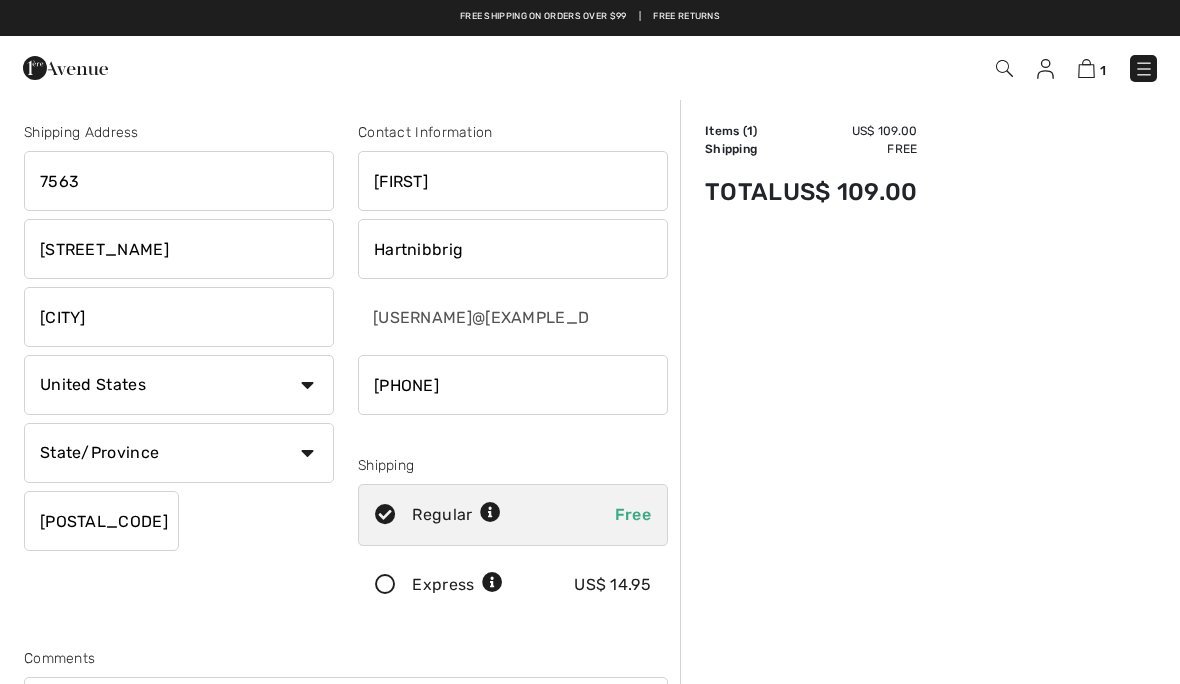 type on "Boca Raton" 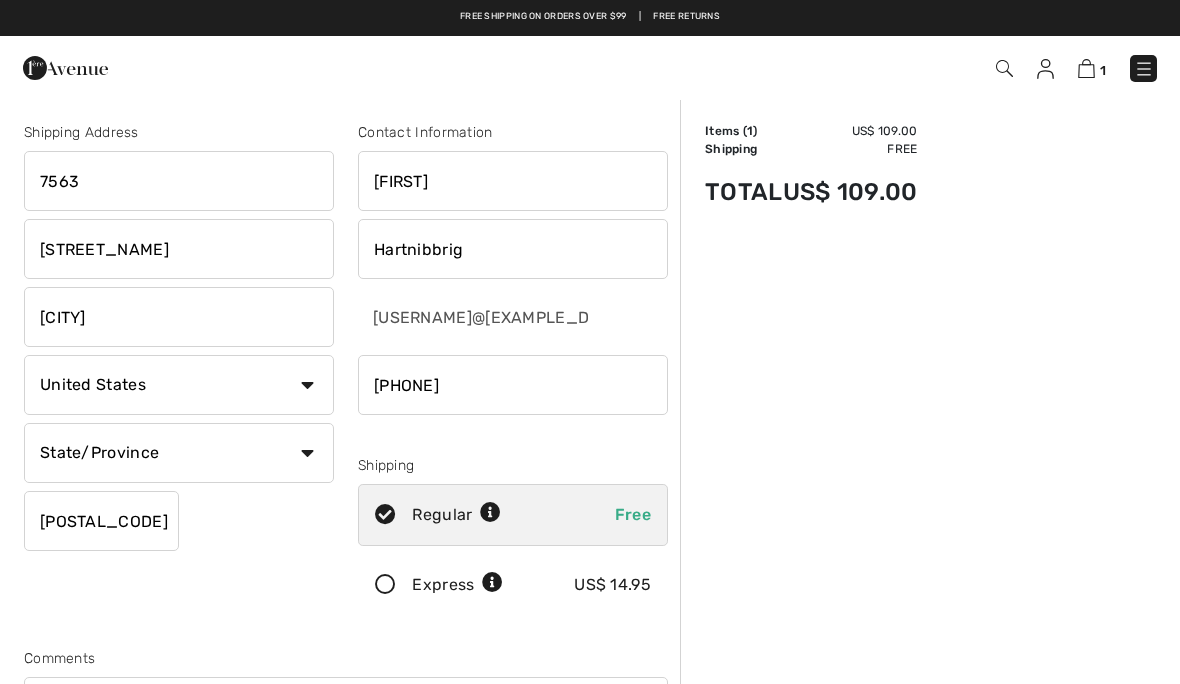 click on "State/Province
Alabama
Alaska
American Samoa
Arizona
Arkansas
California
Colorado
Connecticut
D.C.
Delaware
Florida
Georgia
Guam
Hawaii
Idaho
Illinois
Indiana
Iowa
Kansas
Kentucky
Louisiana
Maine
Marianas
Marshall Islands
Maryland
Massachusetts
Michigan
Micronesia
Minnesota
Mississippi
Missouri
Montana
Nebraska
Nevada
New Hampshire
New Jersey
New Mexico
New York
North Carolina
North Dakota
Ohio
Oklahoma
Oregon
Palau
Pennsylvania
Puerto Rico
Rhode Island
South Carolina
Texas" at bounding box center (179, 453) 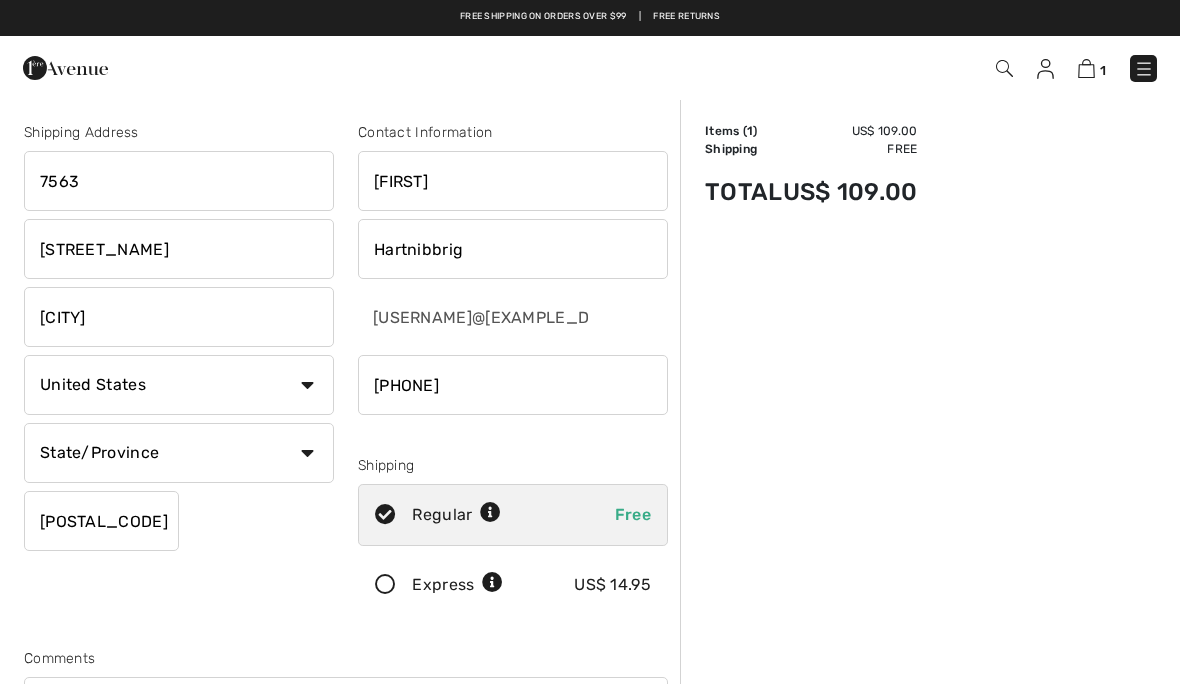 select on "FL" 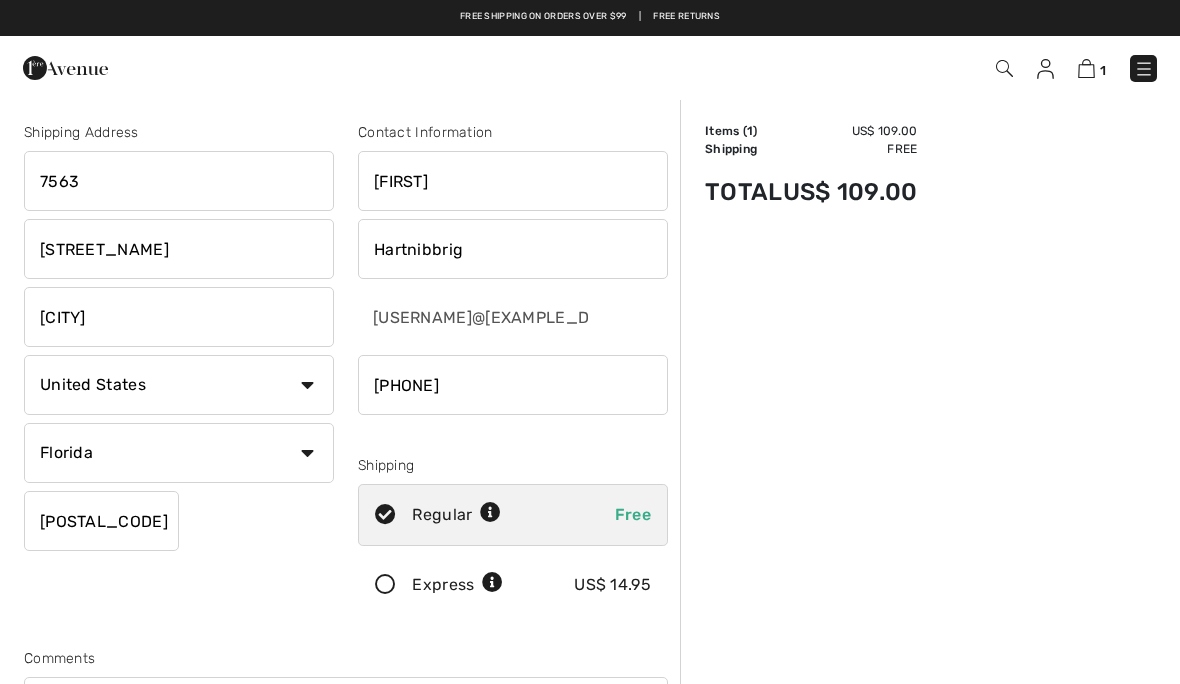 click on "22207" at bounding box center (101, 521) 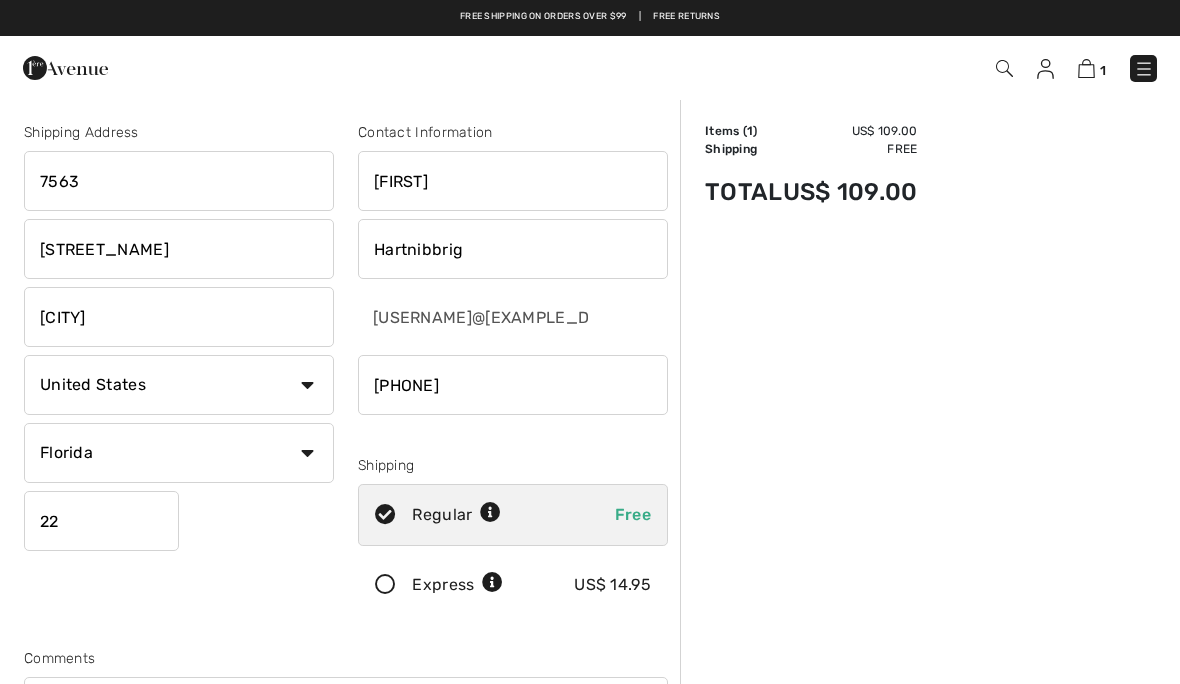 type on "2" 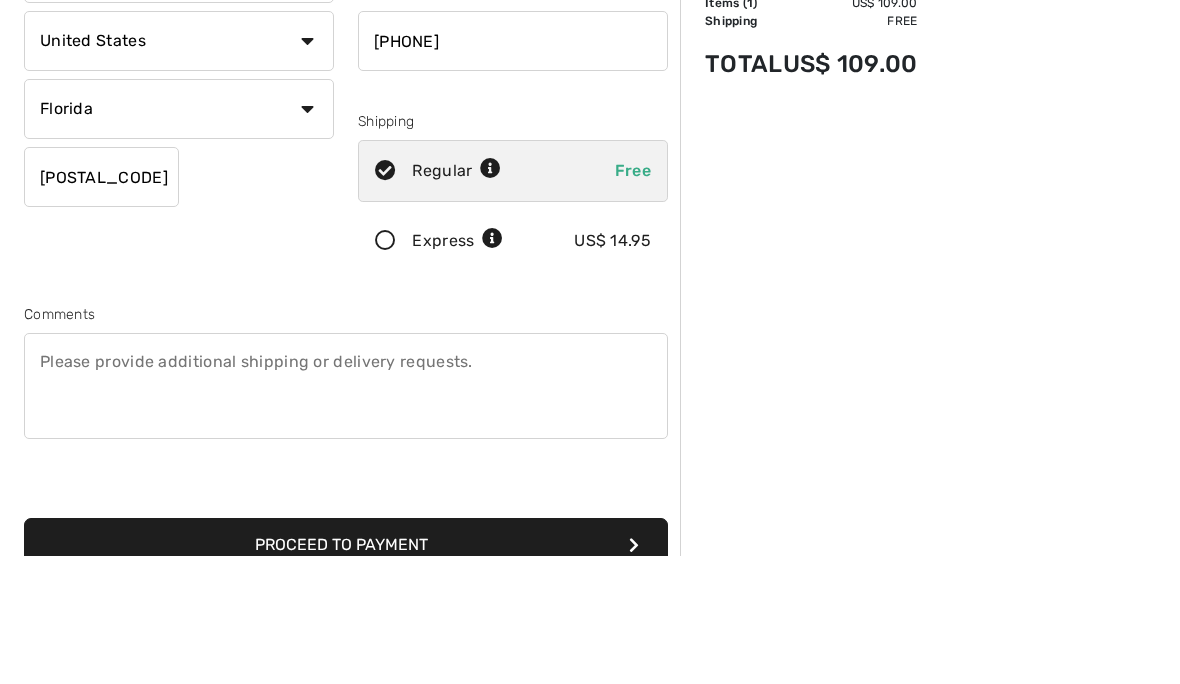 scroll, scrollTop: 242, scrollLeft: 0, axis: vertical 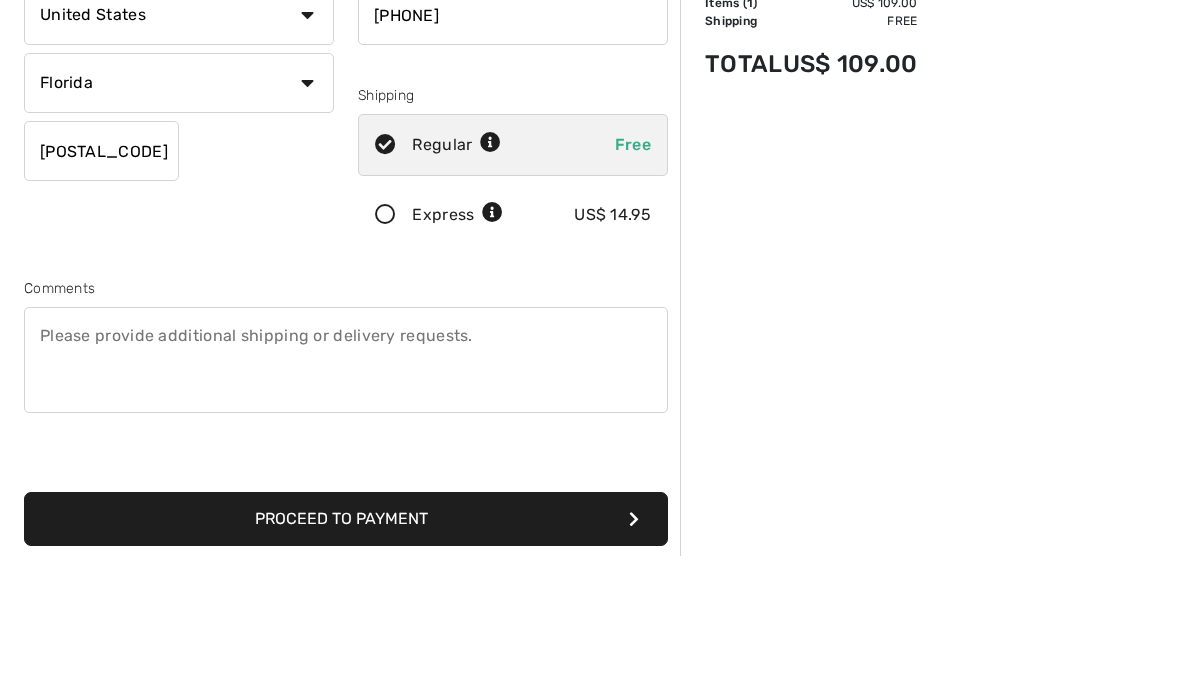 type on "33433" 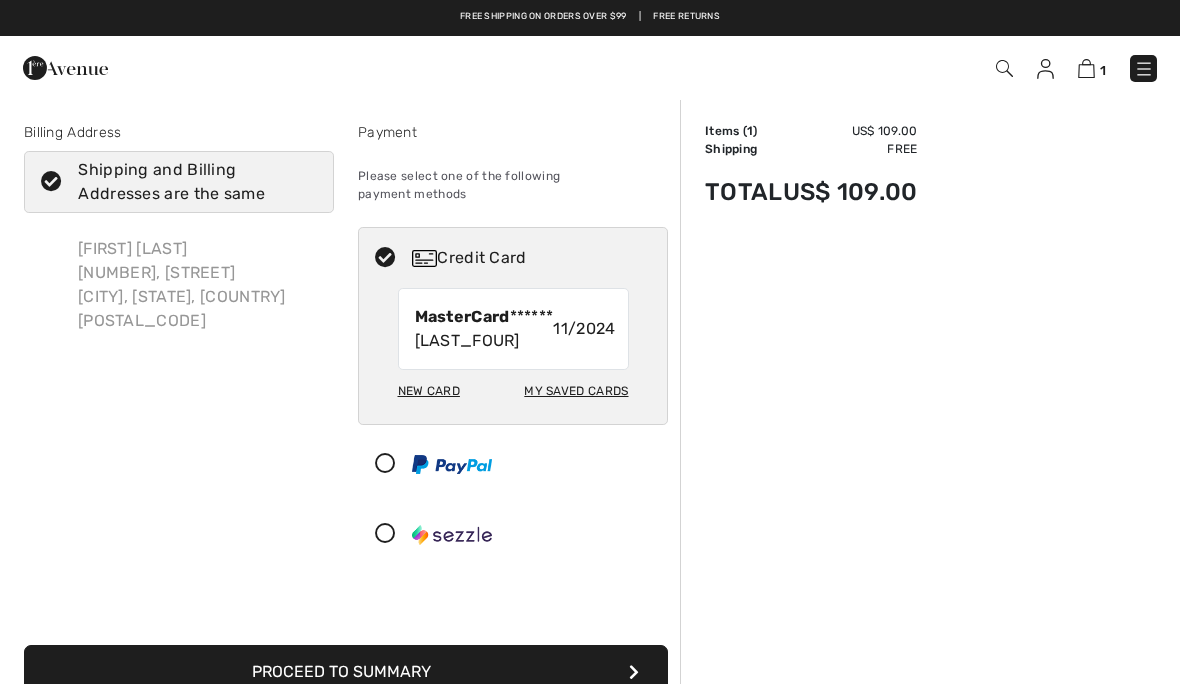 scroll, scrollTop: 0, scrollLeft: 0, axis: both 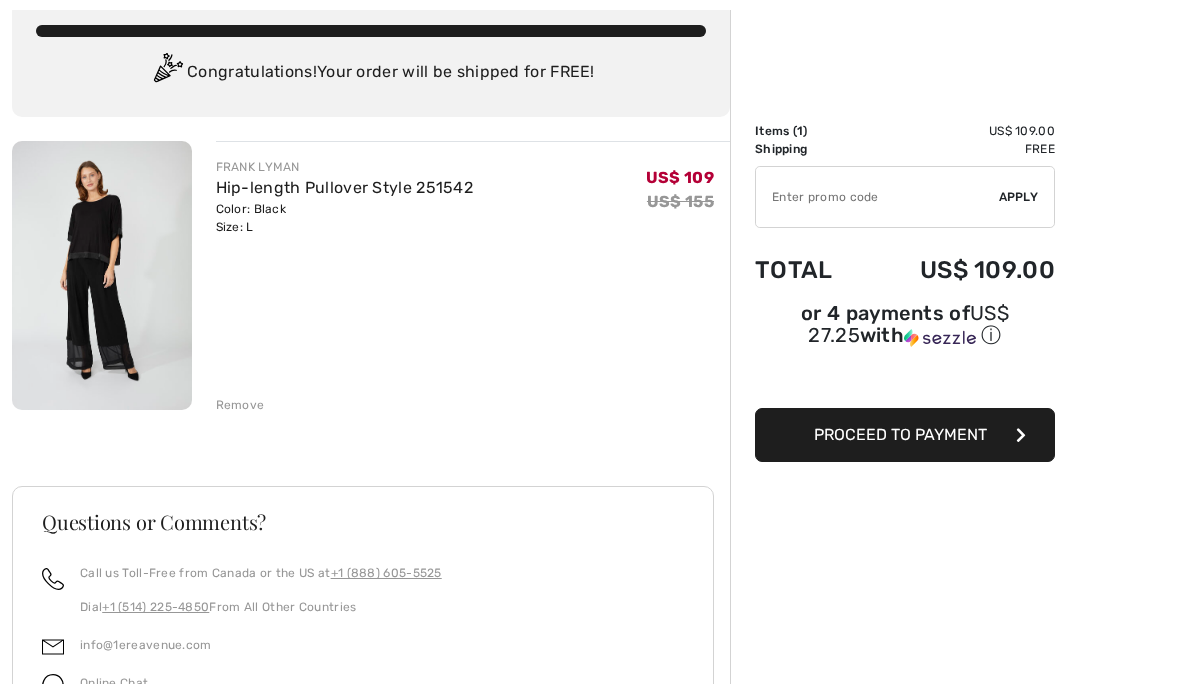 click on "Proceed to Payment" at bounding box center (905, 435) 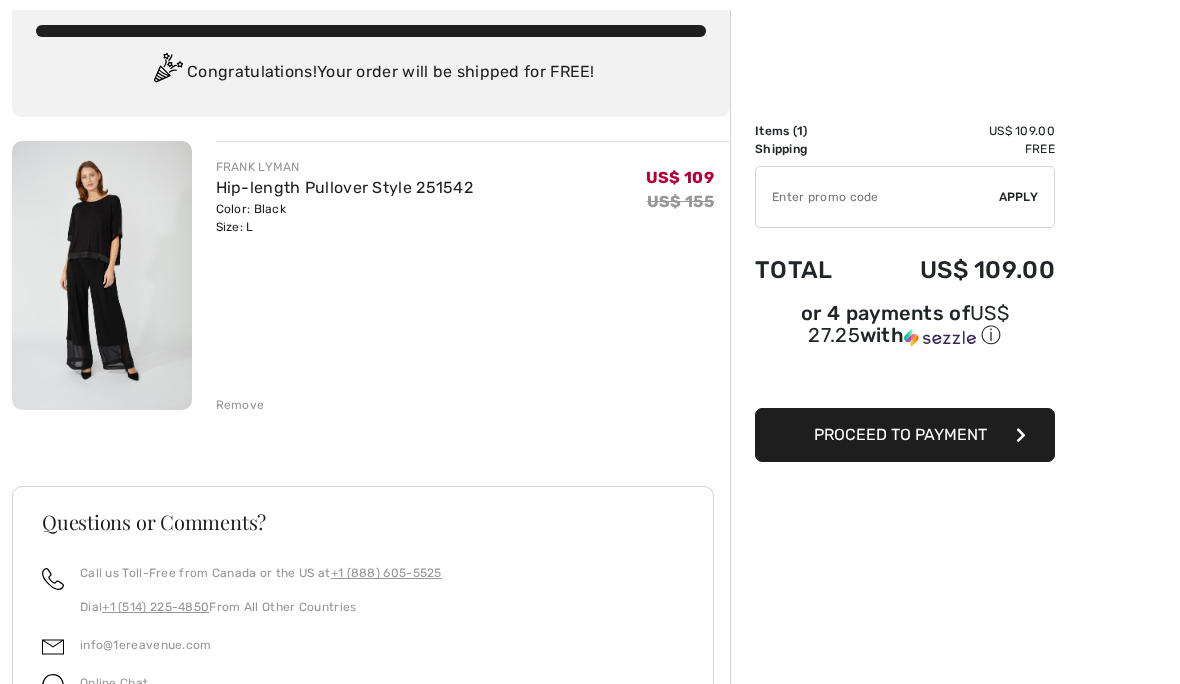 click on "Proceed to Payment" at bounding box center [900, 434] 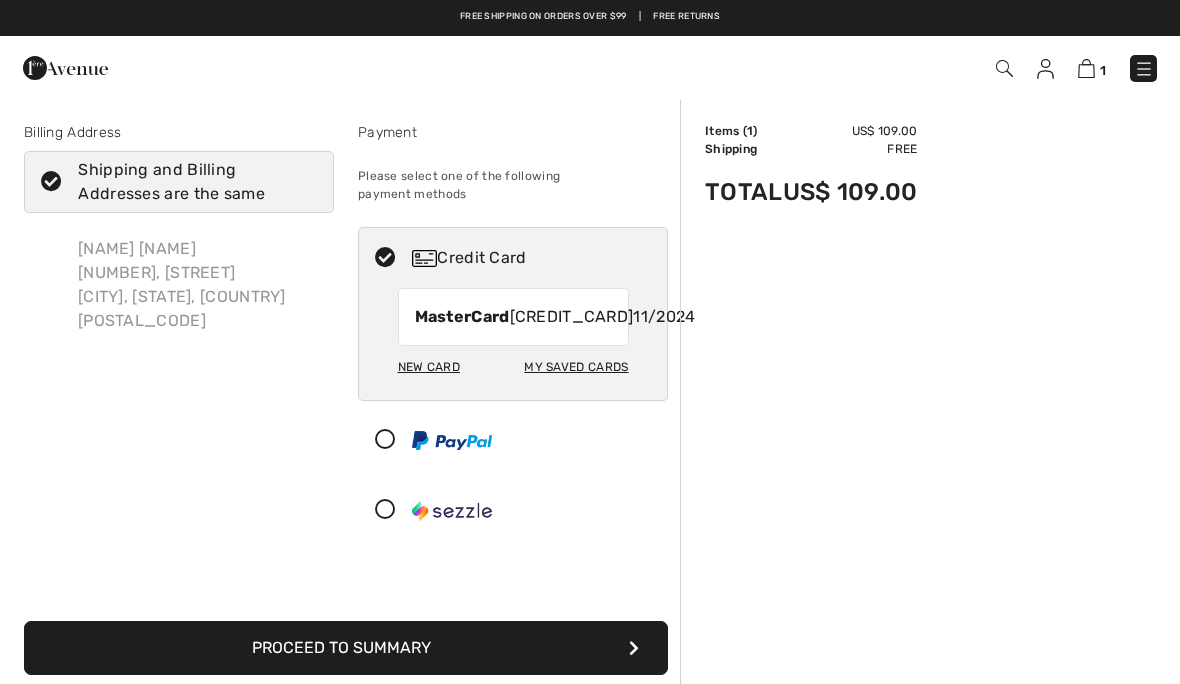 scroll, scrollTop: 0, scrollLeft: 0, axis: both 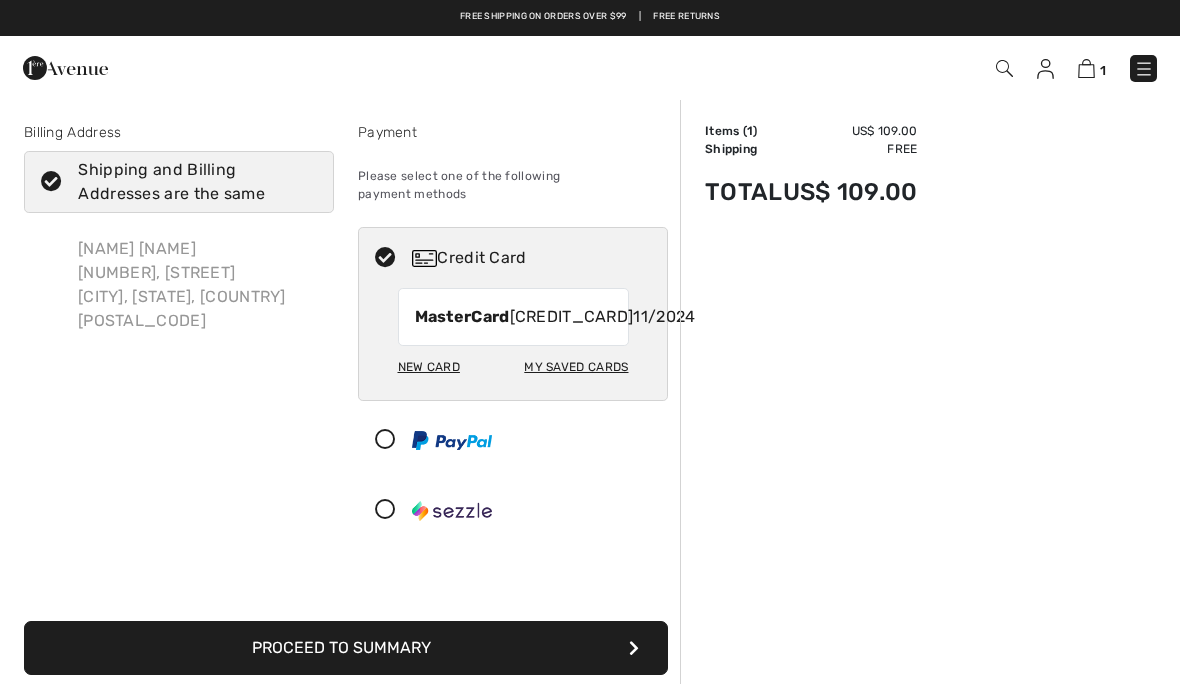 click on "Shipping and Billing Addresses are the same" at bounding box center [191, 182] 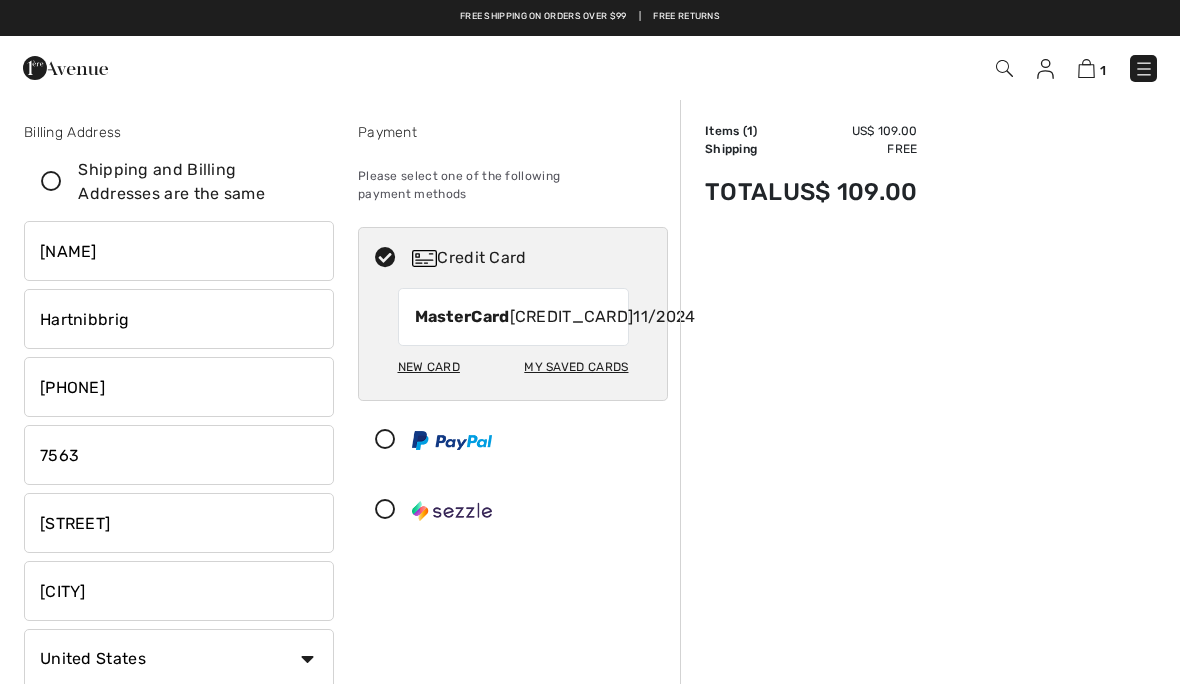click on "Imperial Drive" at bounding box center [179, 523] 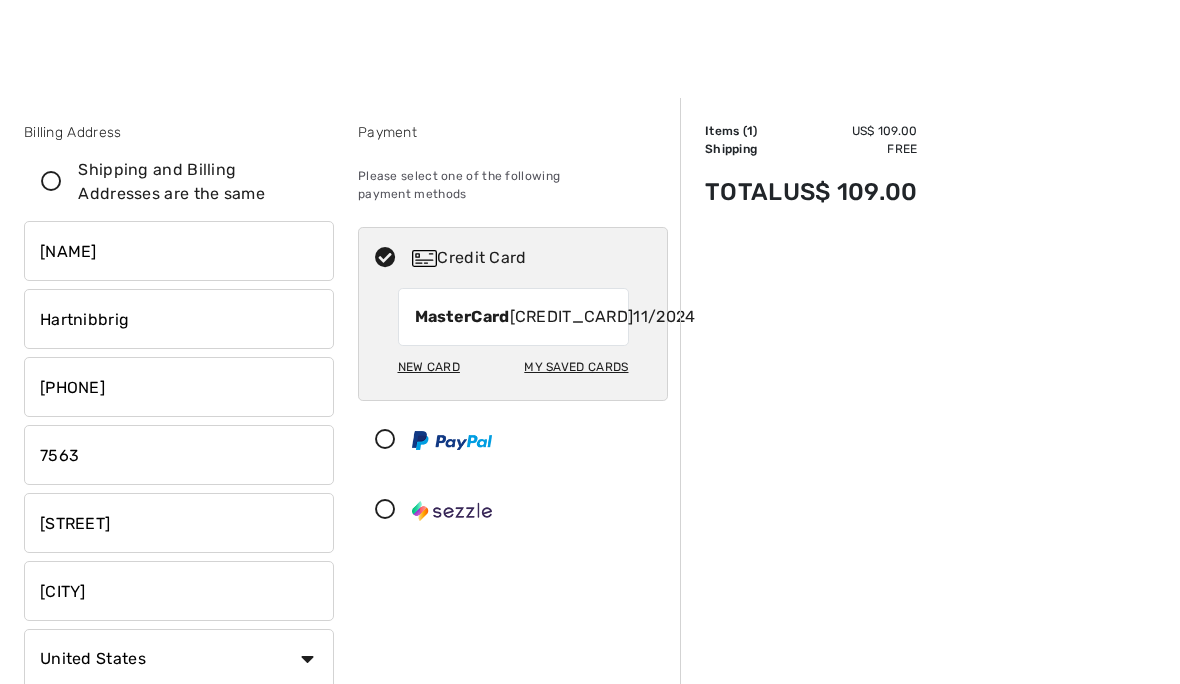 scroll, scrollTop: 109, scrollLeft: 0, axis: vertical 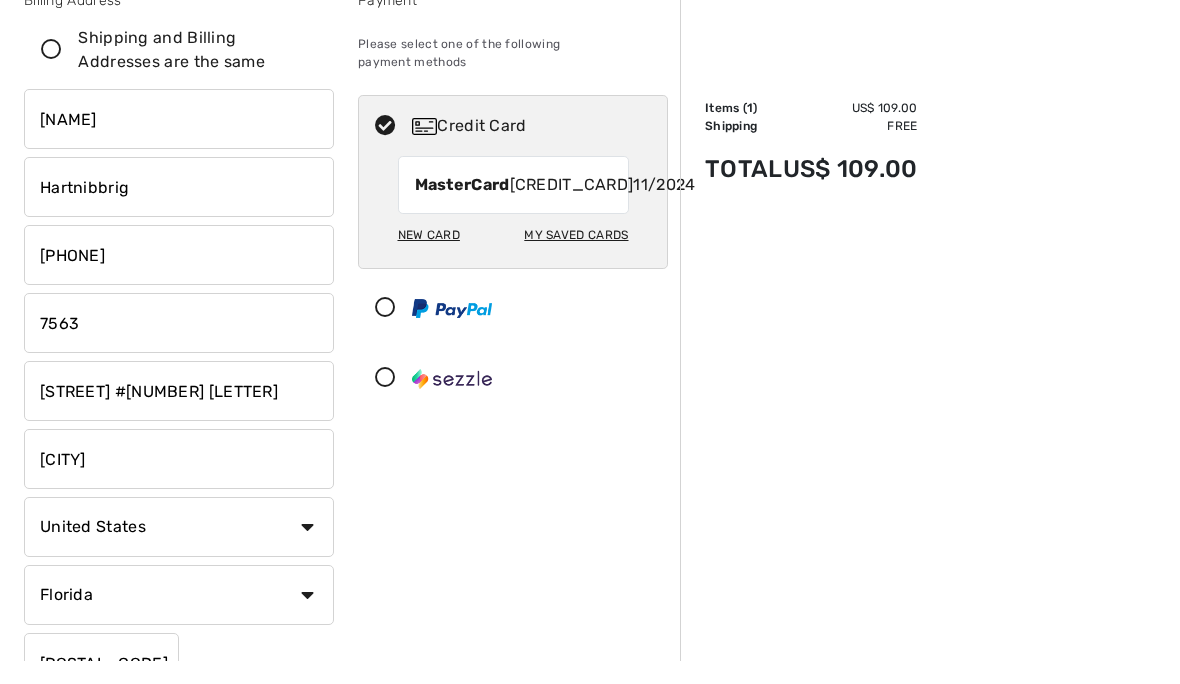 type on "Imperial Drive #502 D" 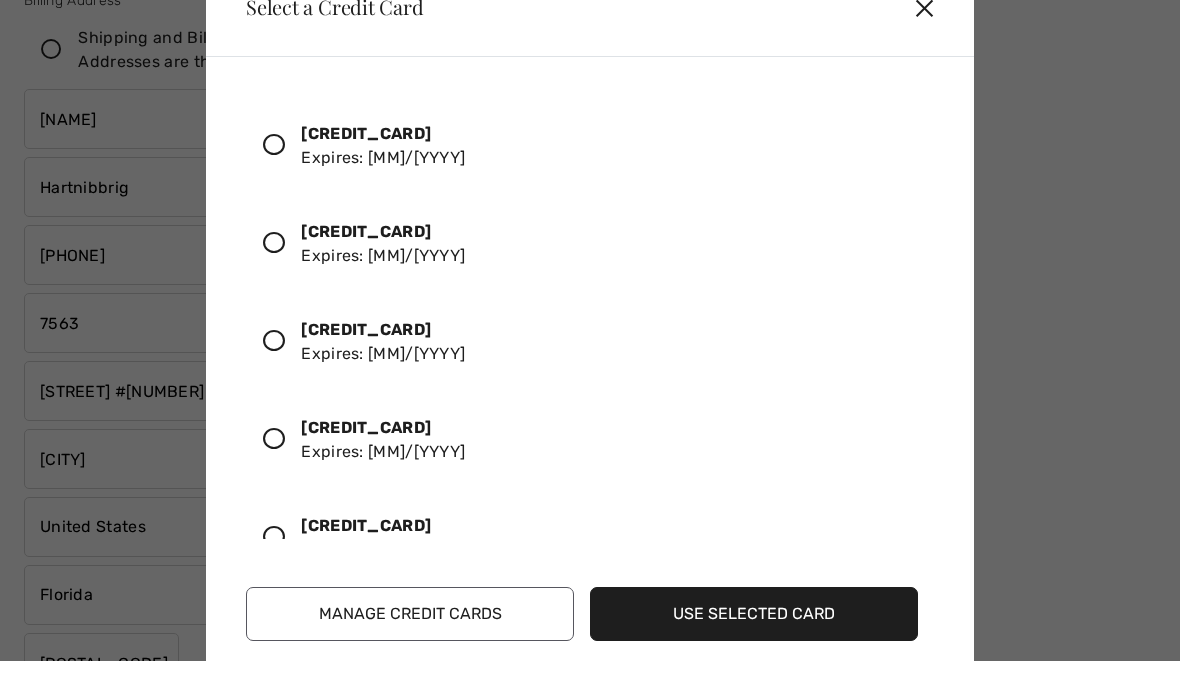 scroll, scrollTop: 133, scrollLeft: 0, axis: vertical 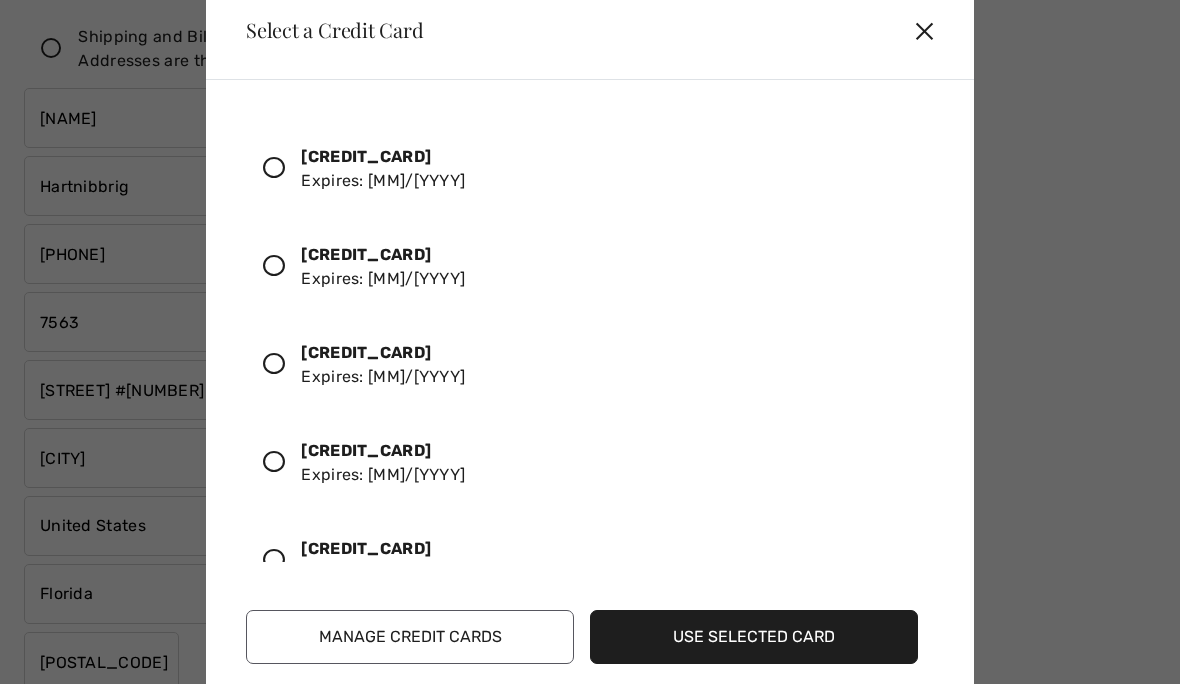 click at bounding box center [274, 168] 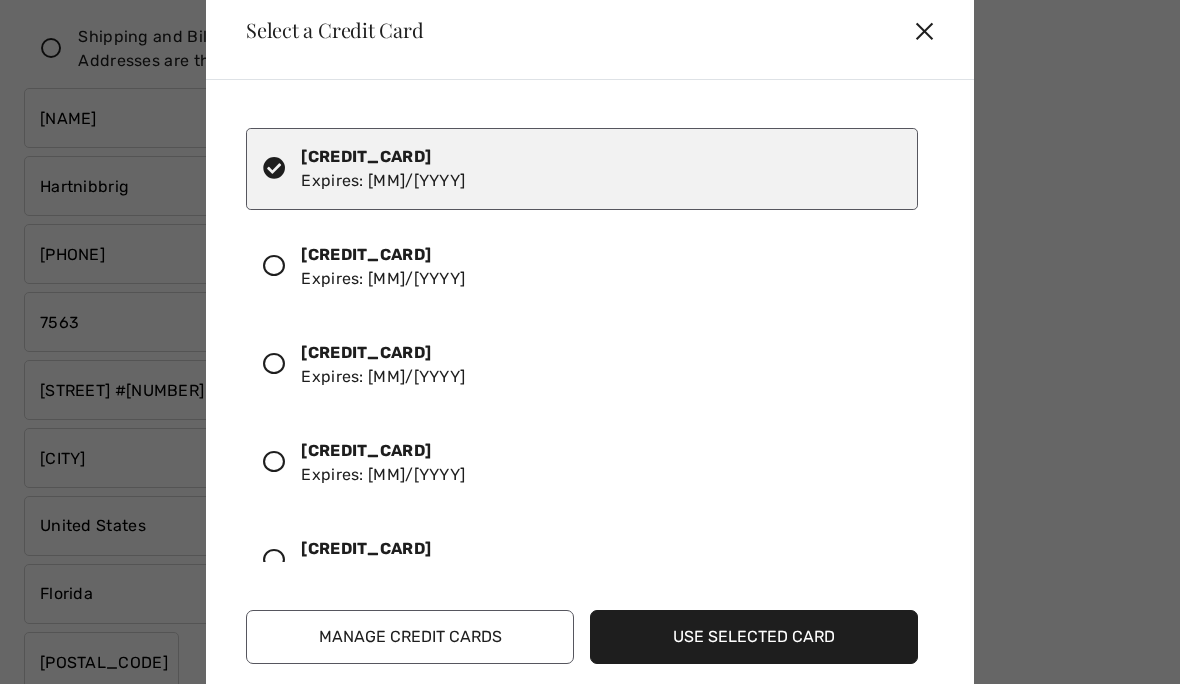 click on "Use Selected Card" at bounding box center (754, 637) 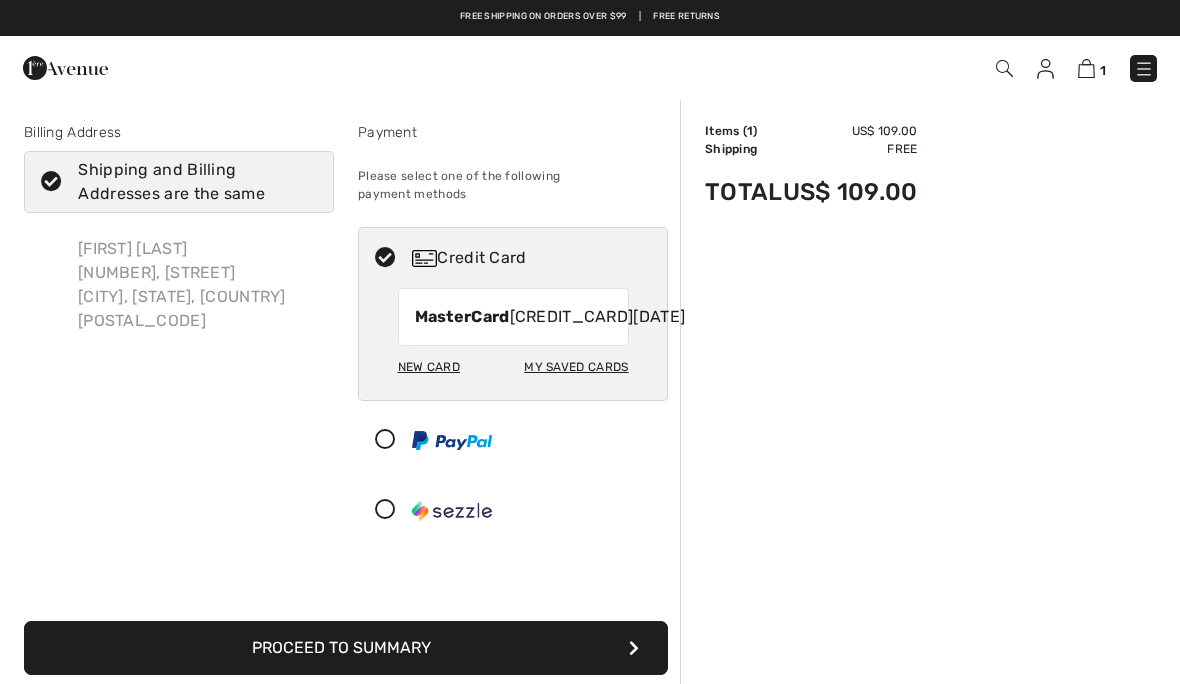 scroll, scrollTop: 0, scrollLeft: 0, axis: both 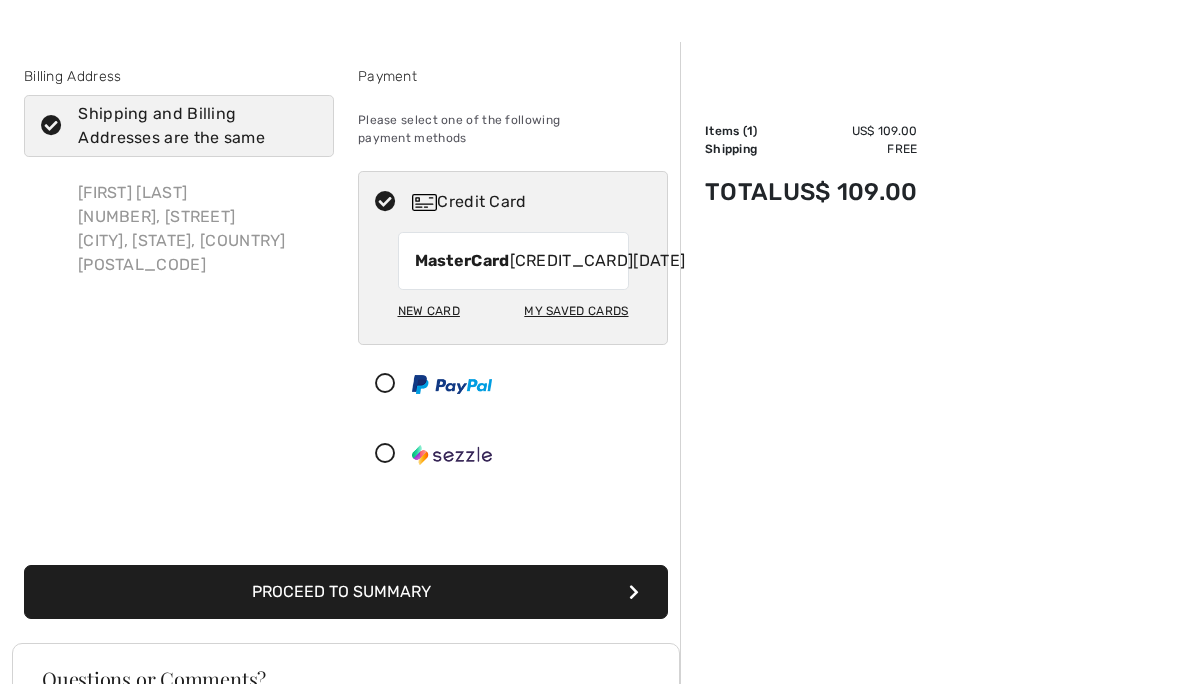 click on "Proceed to Summary" at bounding box center (346, 593) 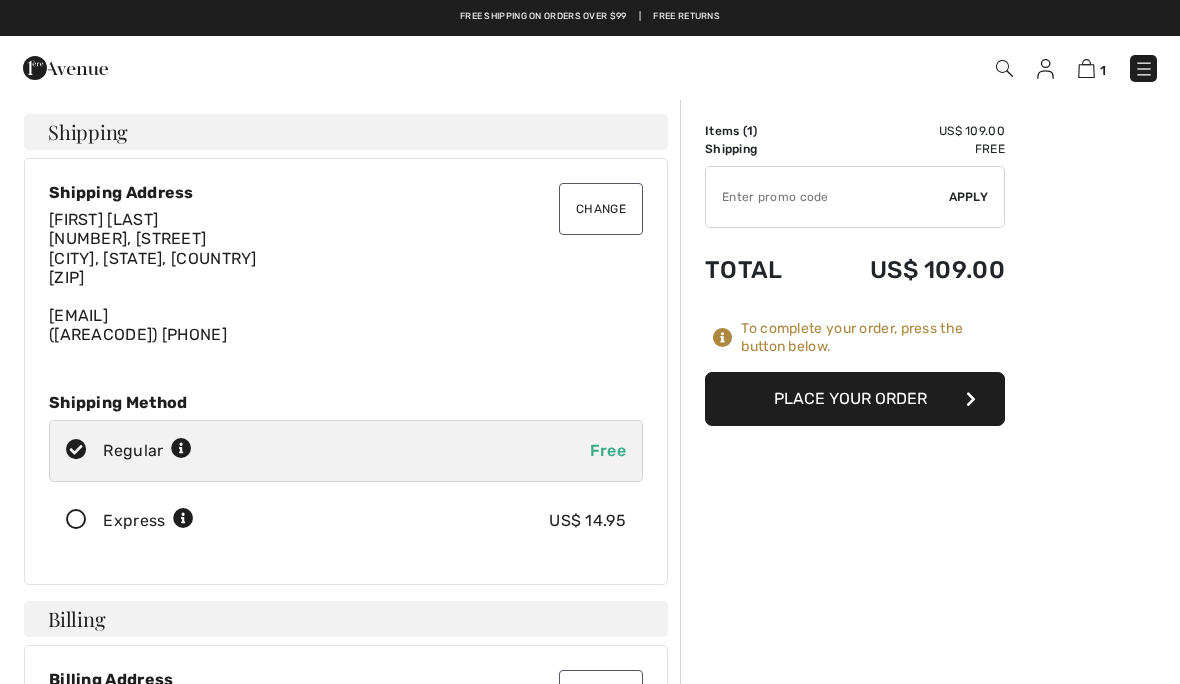 scroll, scrollTop: 0, scrollLeft: 0, axis: both 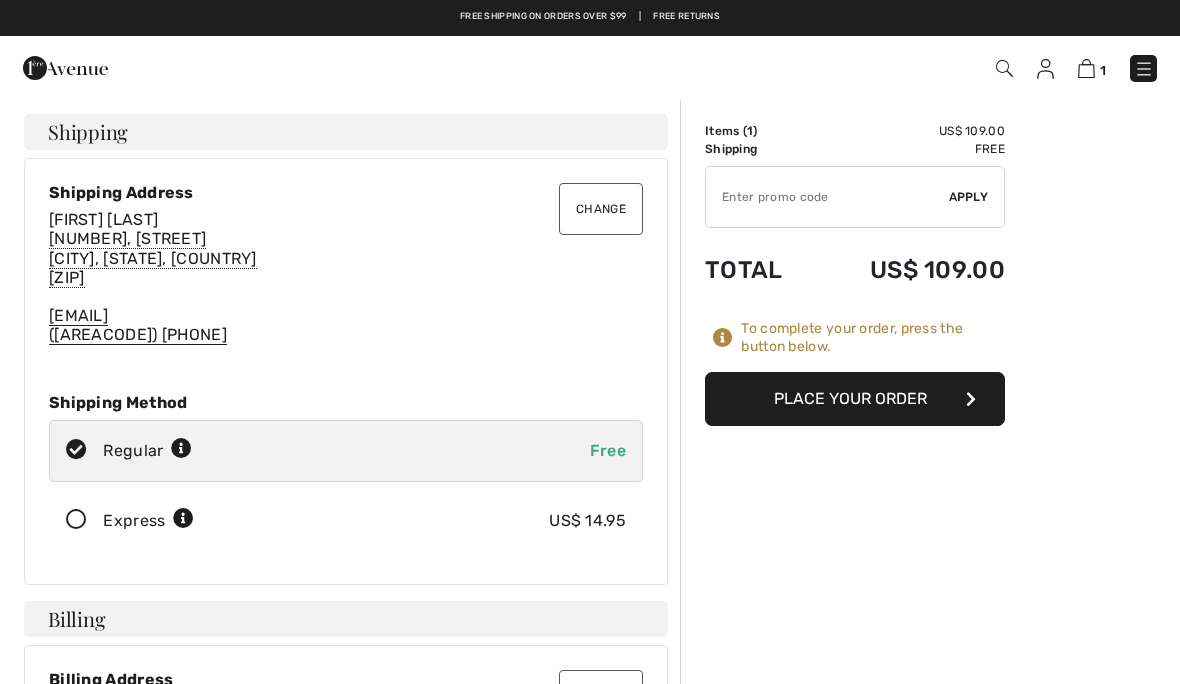 click on "Change" at bounding box center [601, 209] 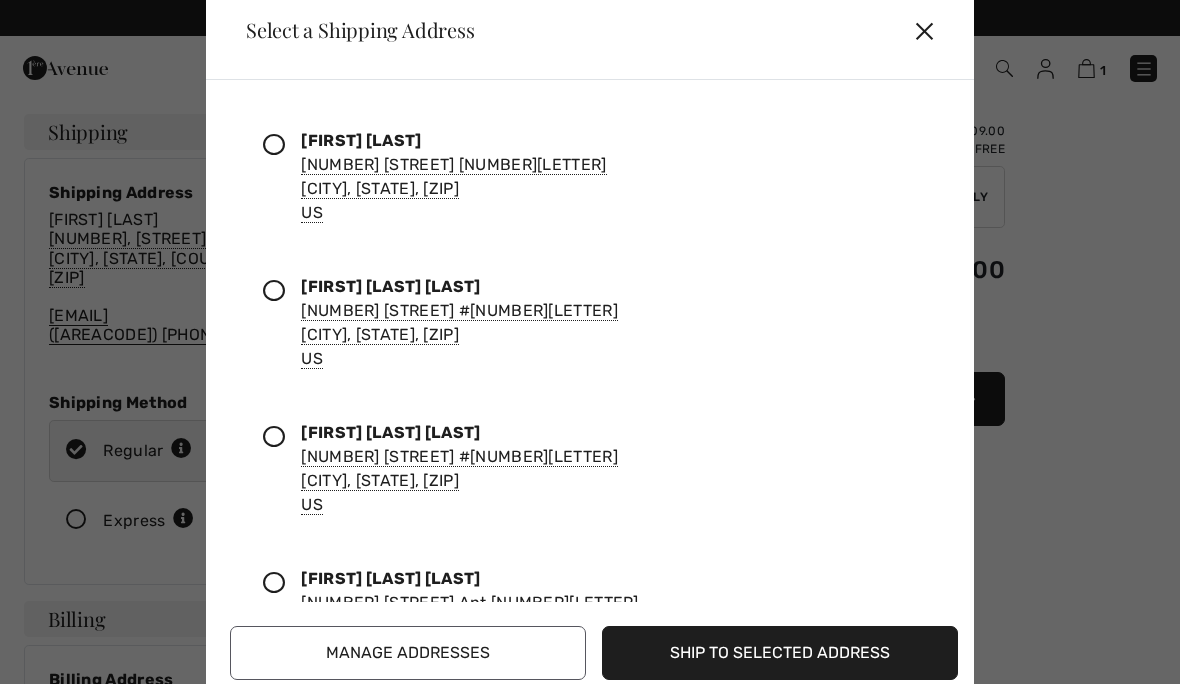 click at bounding box center (274, 291) 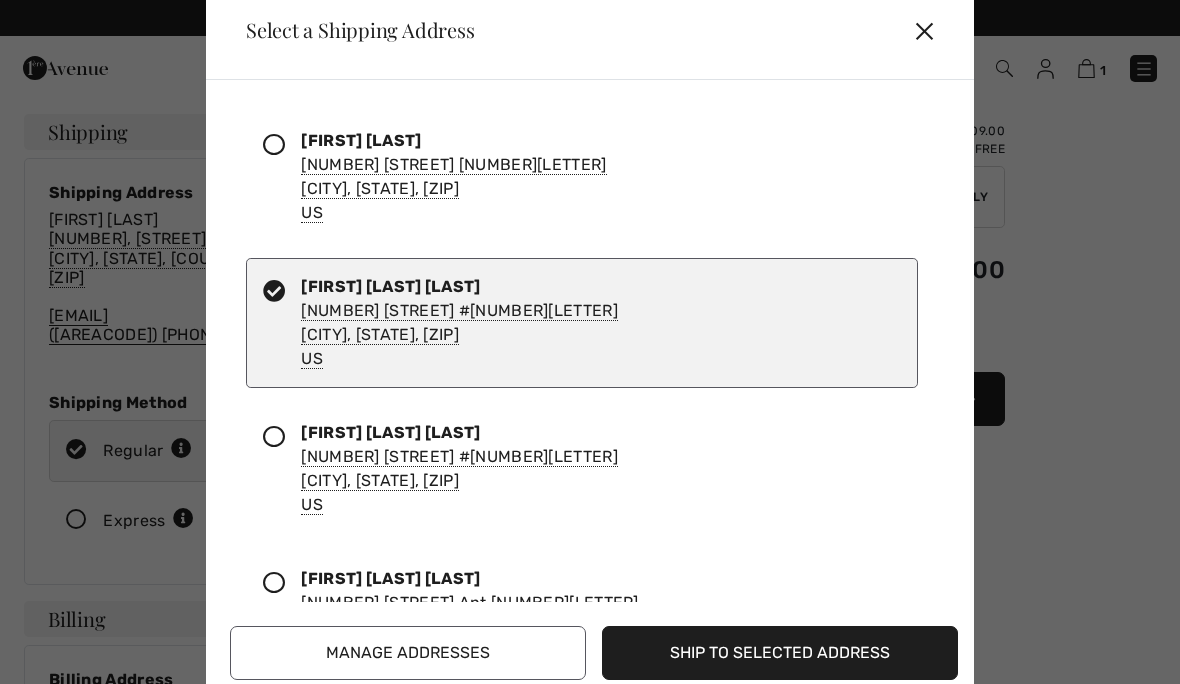 click on "Ship to Selected Address" at bounding box center [780, 653] 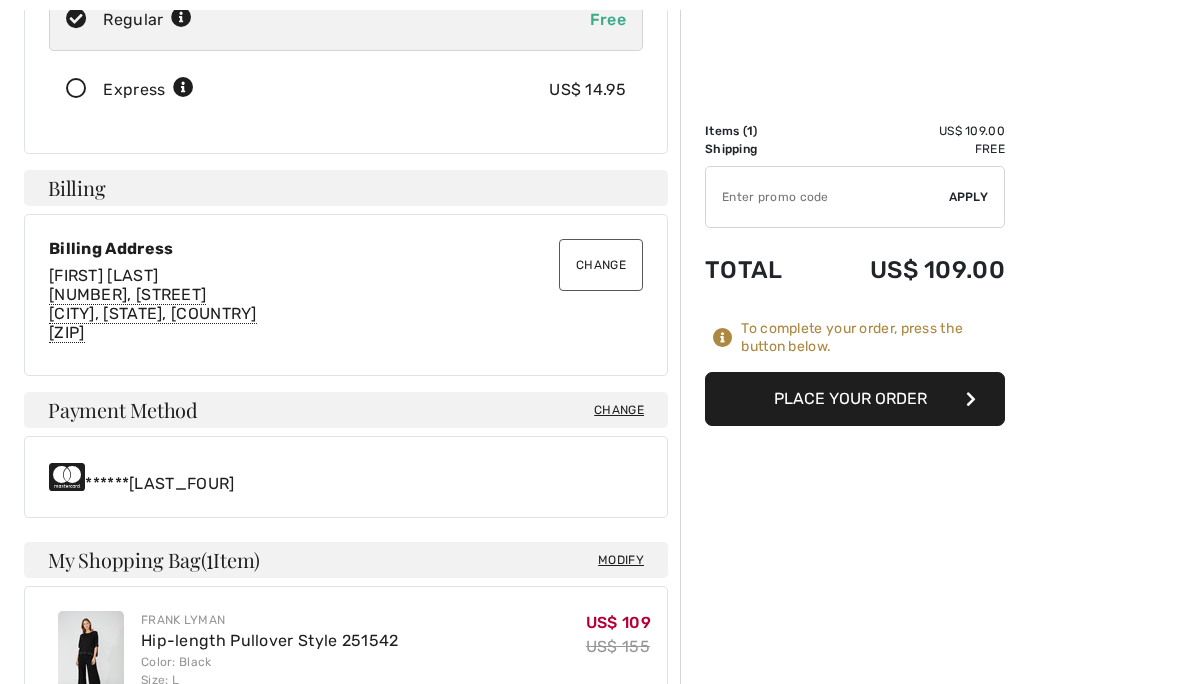scroll, scrollTop: 392, scrollLeft: 0, axis: vertical 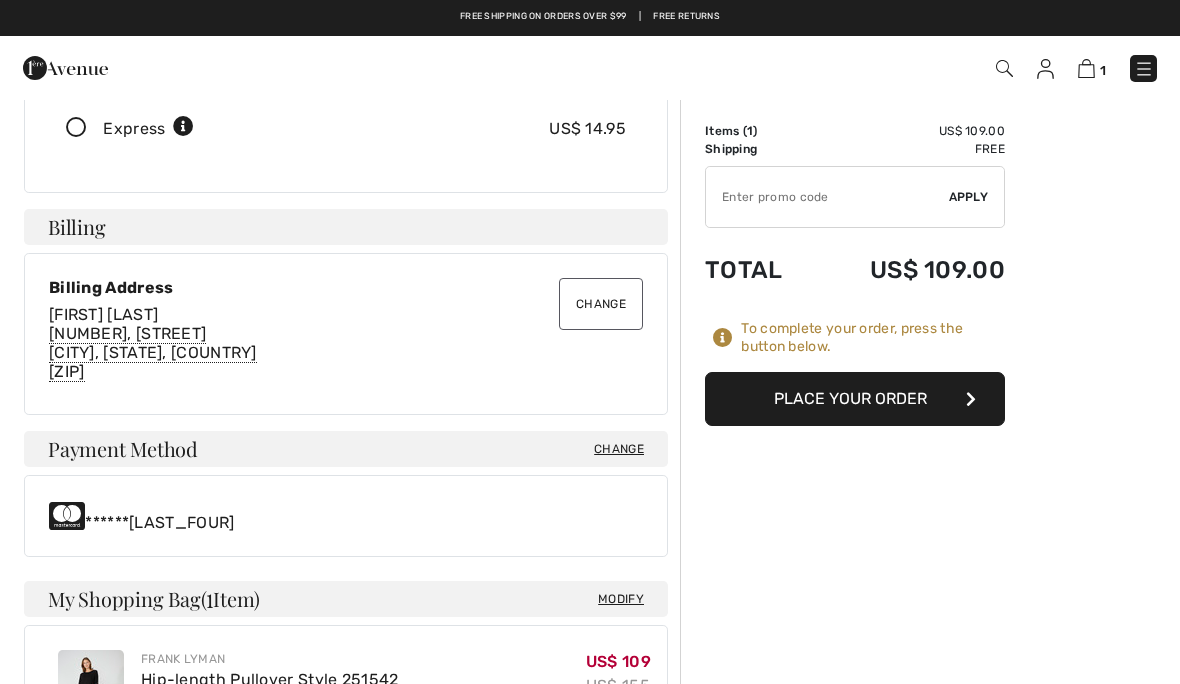 click on "Place Your Order" at bounding box center [855, 399] 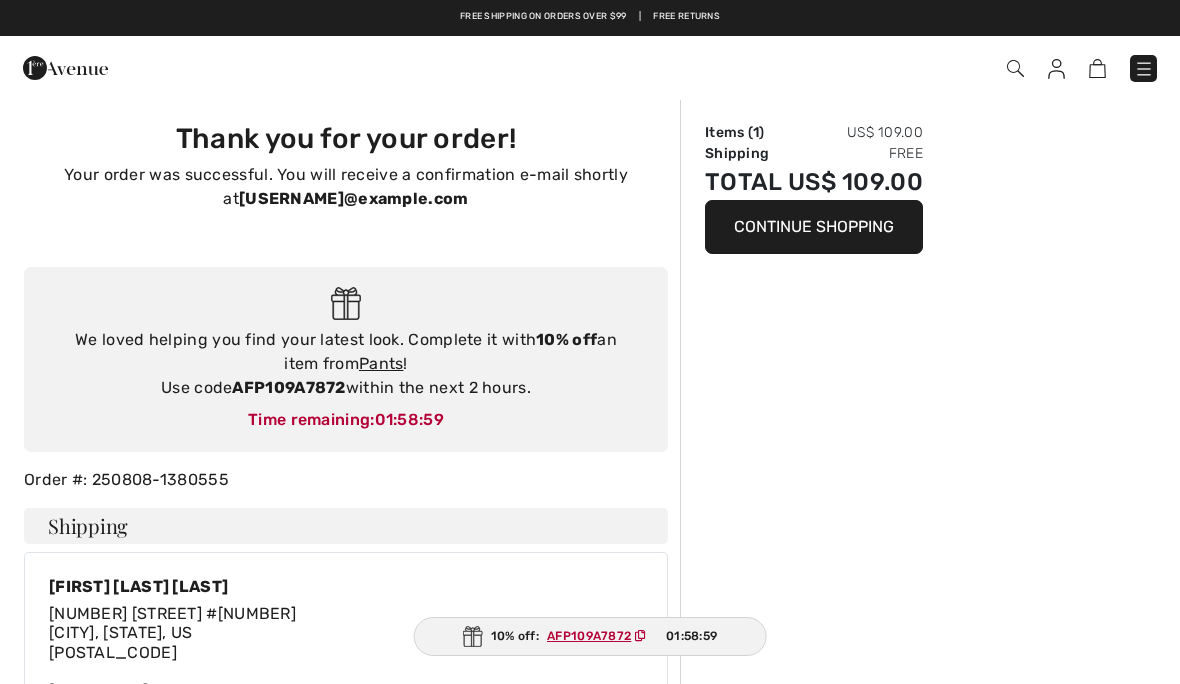 scroll, scrollTop: 0, scrollLeft: 0, axis: both 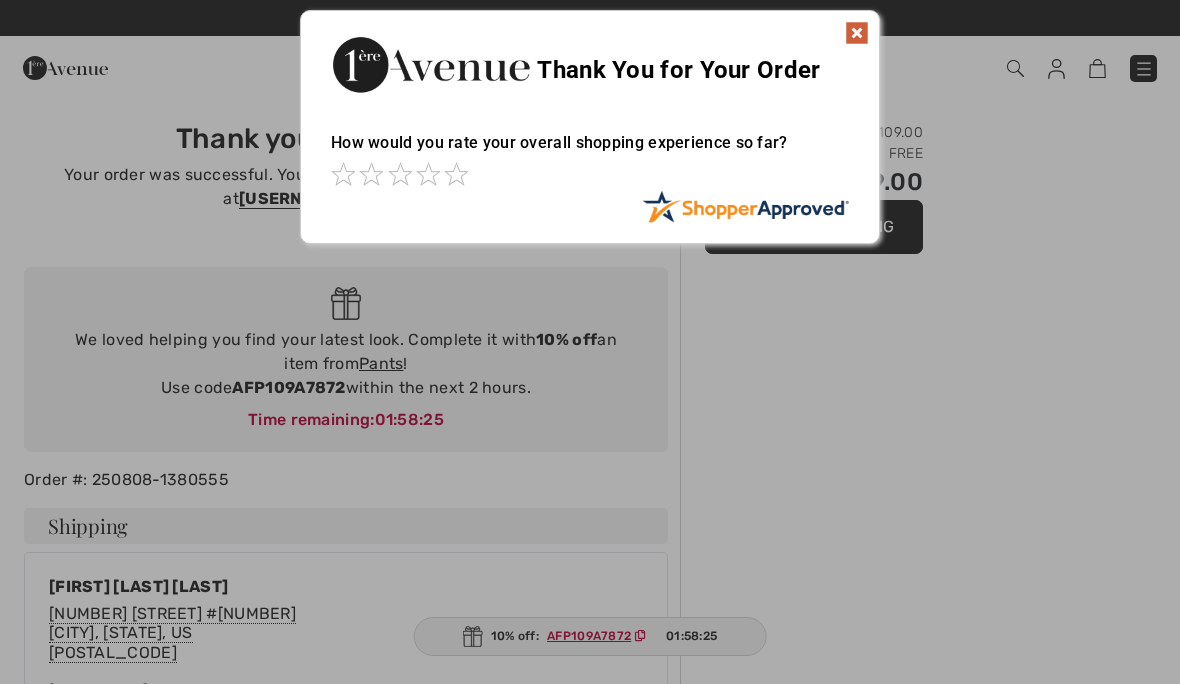 click at bounding box center (857, 33) 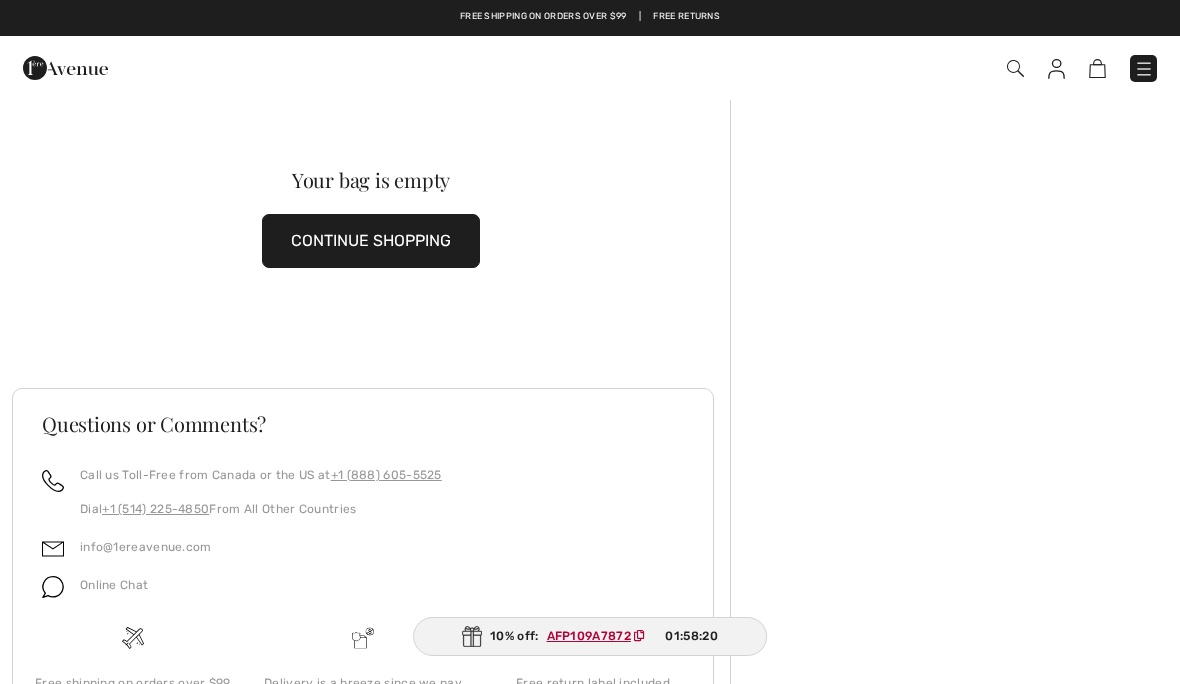 scroll, scrollTop: 144, scrollLeft: 0, axis: vertical 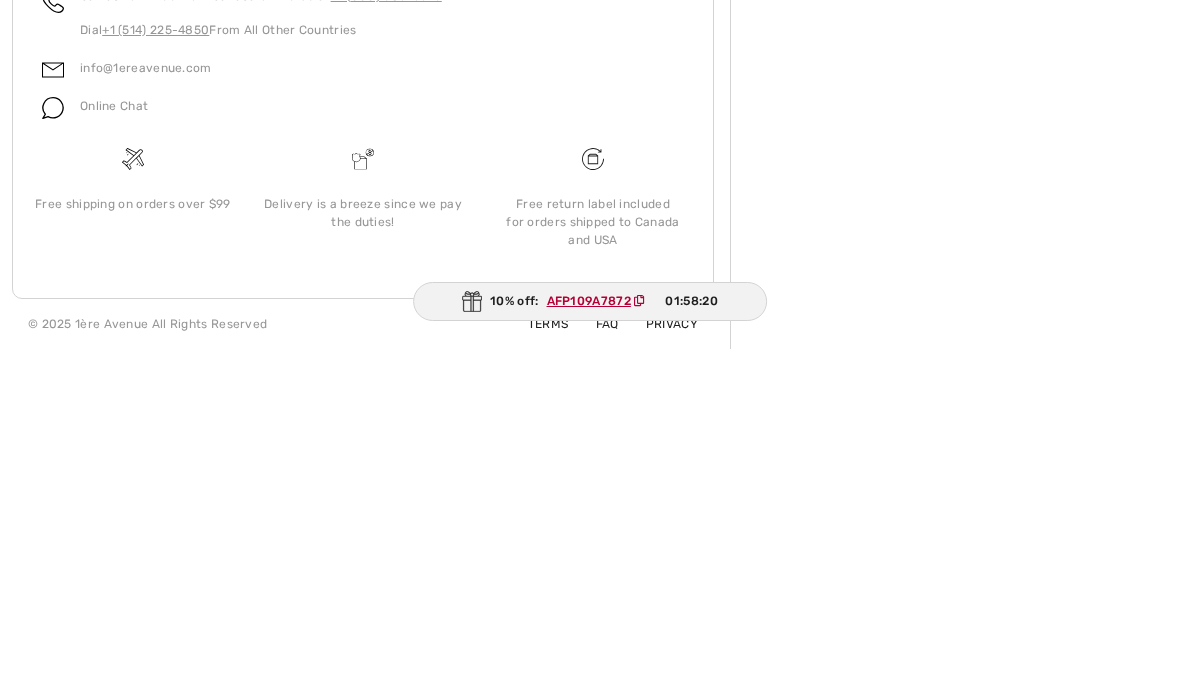 checkbox on "true" 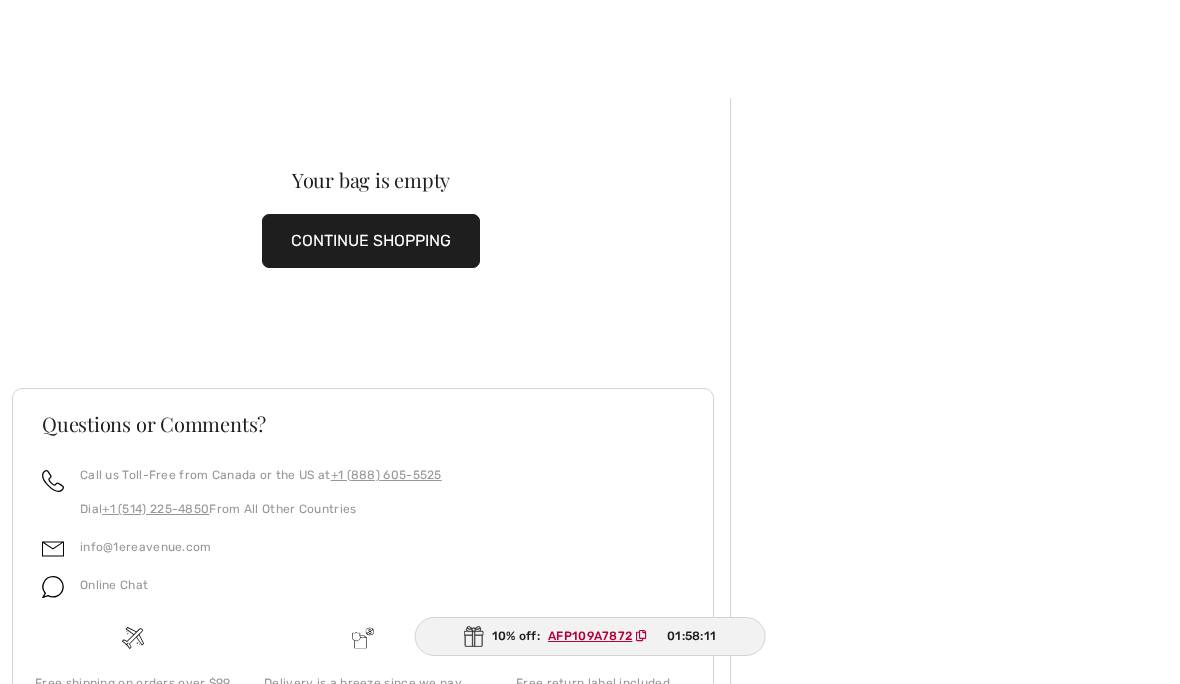 scroll, scrollTop: 133, scrollLeft: 0, axis: vertical 